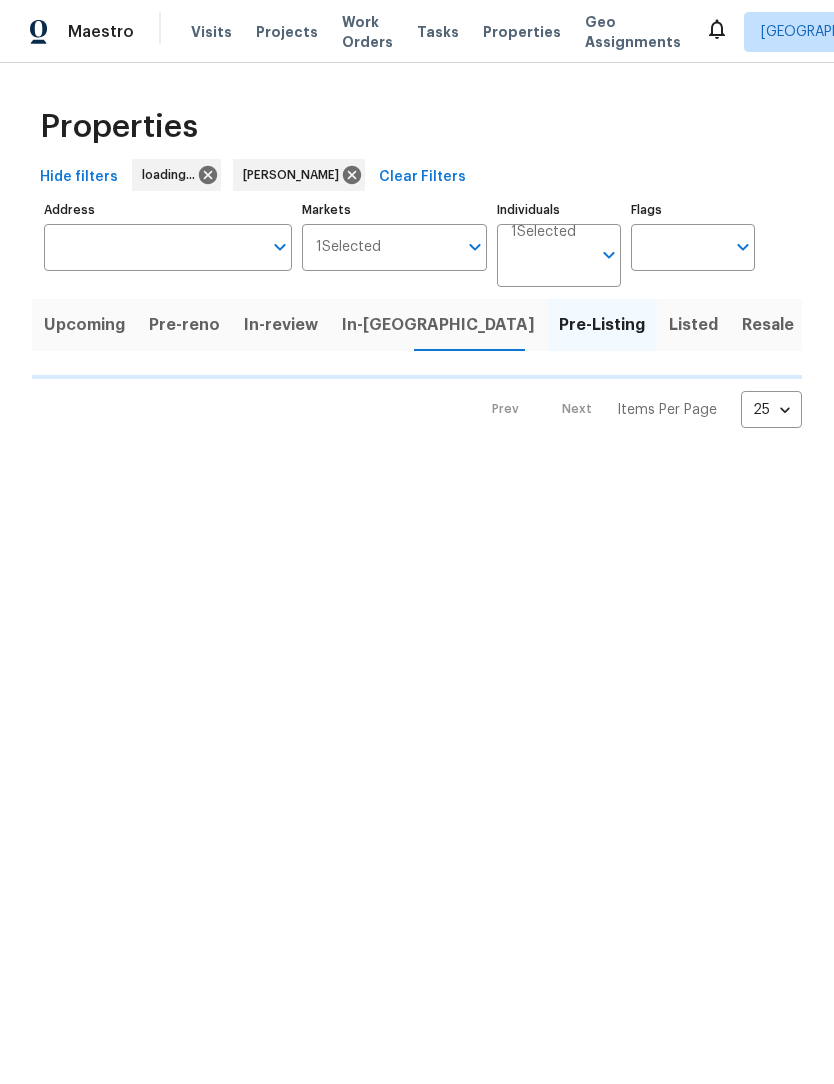 scroll, scrollTop: 1, scrollLeft: 0, axis: vertical 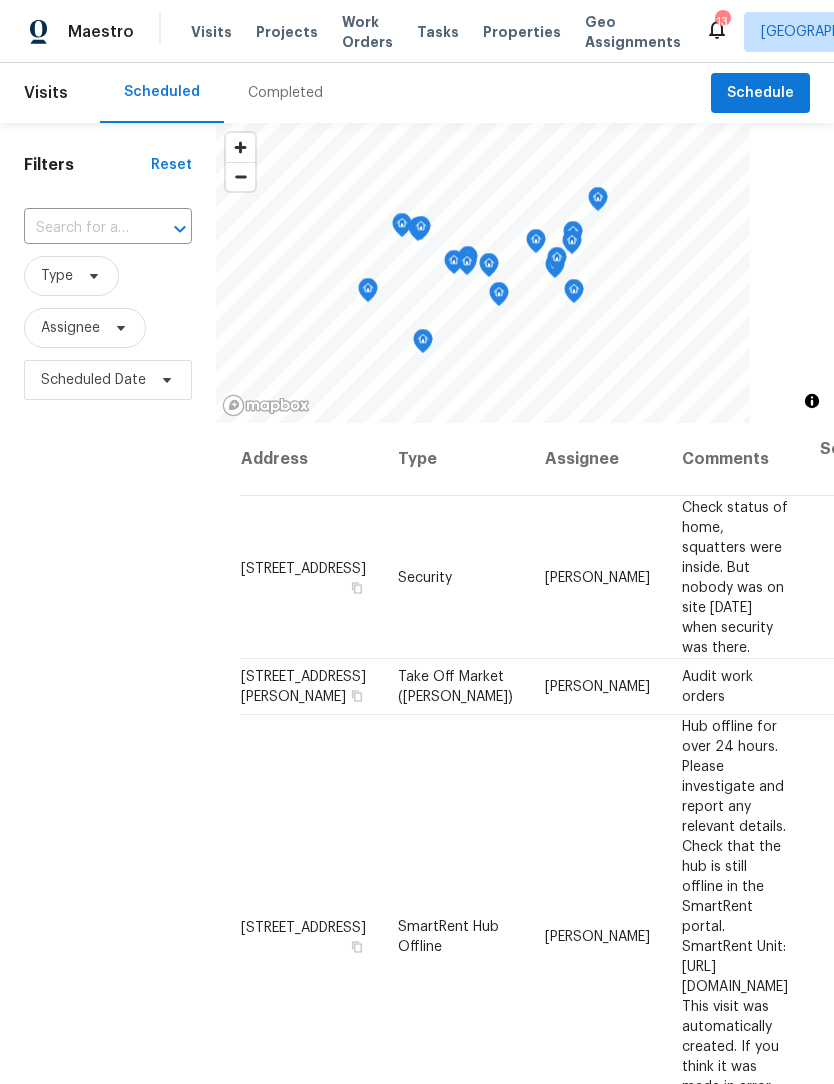 click on "Work Orders" at bounding box center [367, 32] 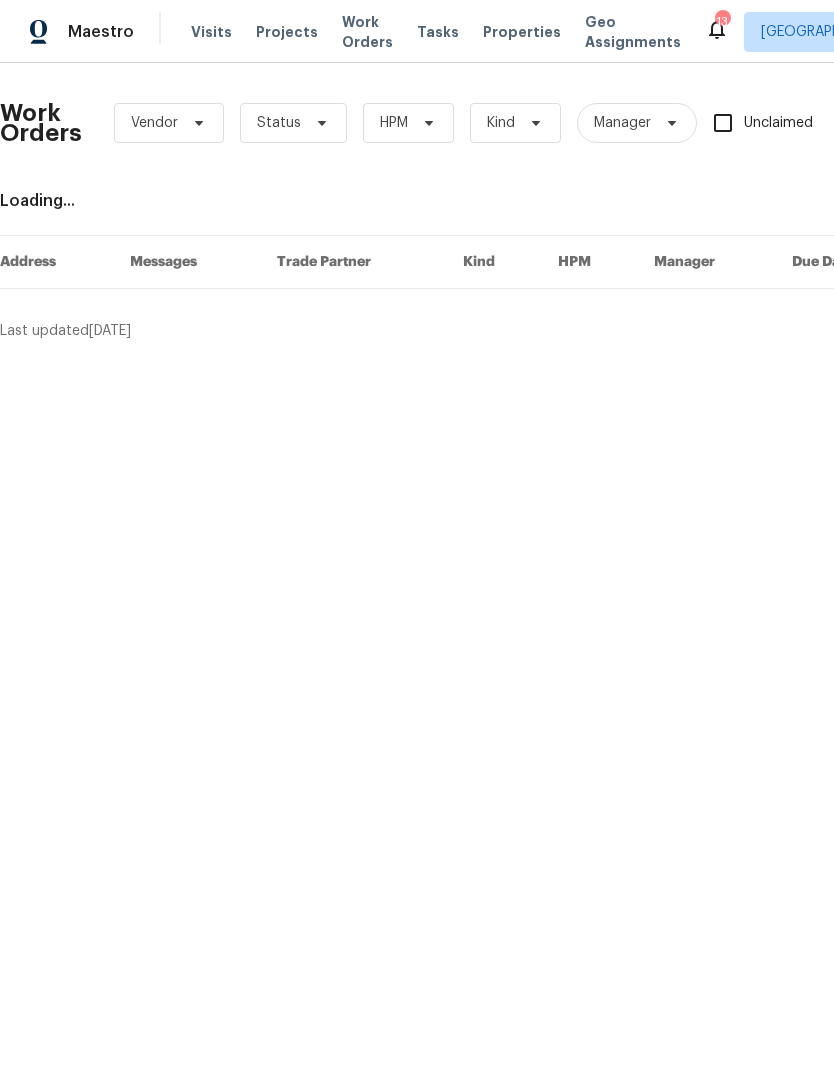 scroll, scrollTop: 0, scrollLeft: 0, axis: both 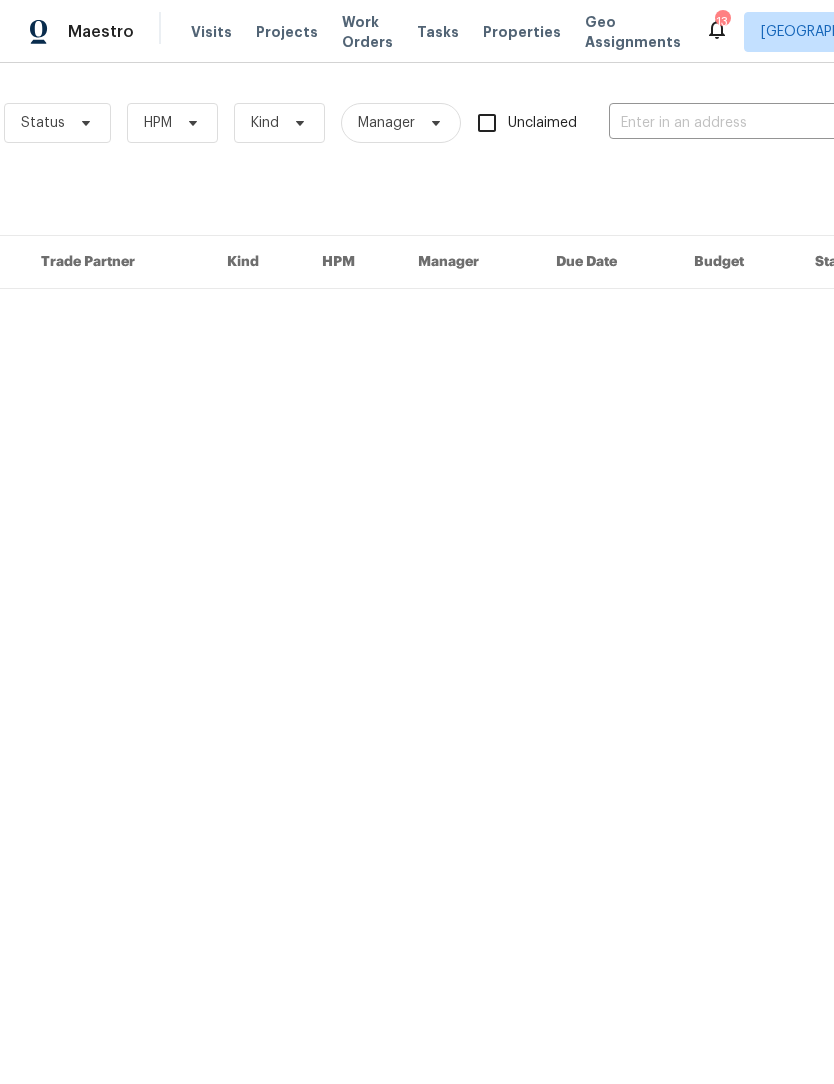 click at bounding box center [709, 123] 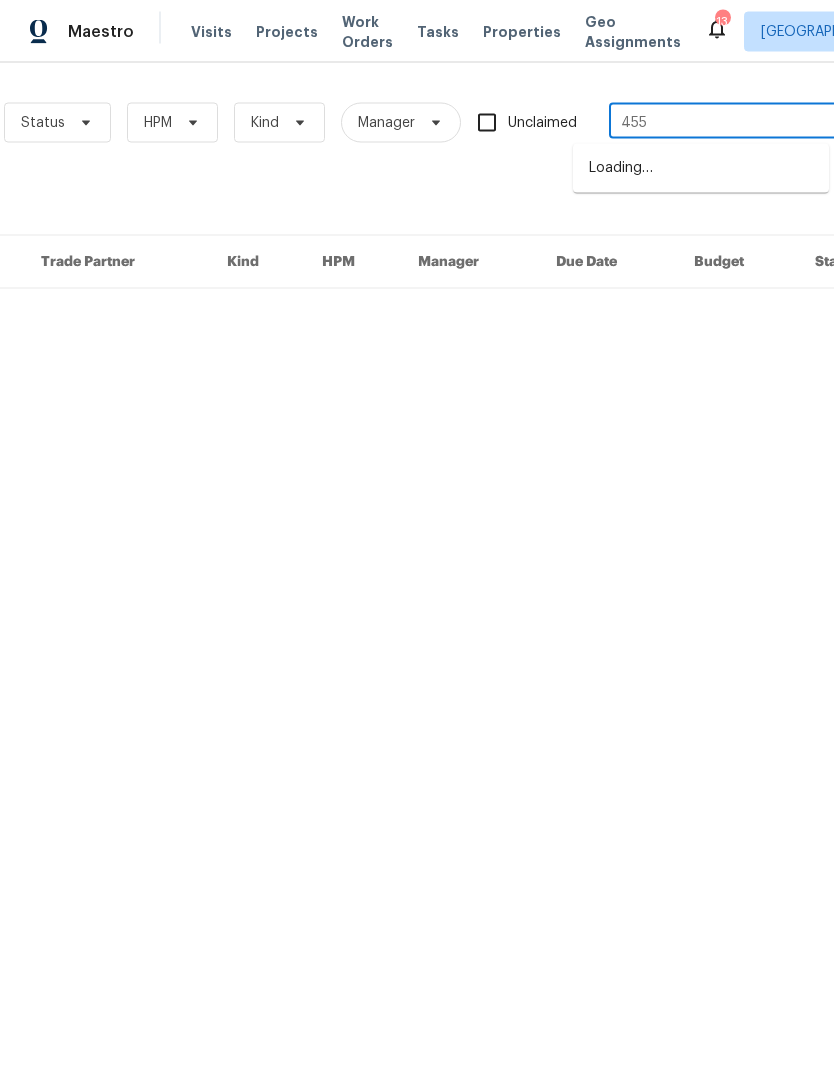 type on "4555" 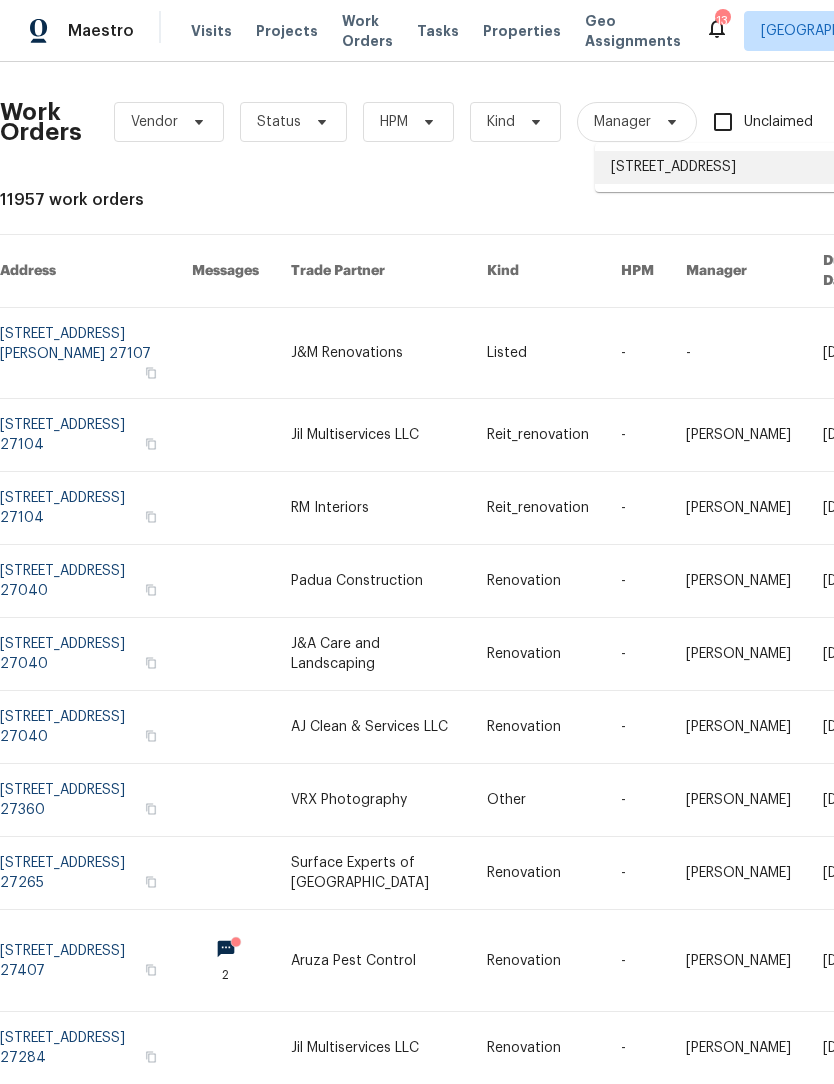 scroll, scrollTop: 0, scrollLeft: 0, axis: both 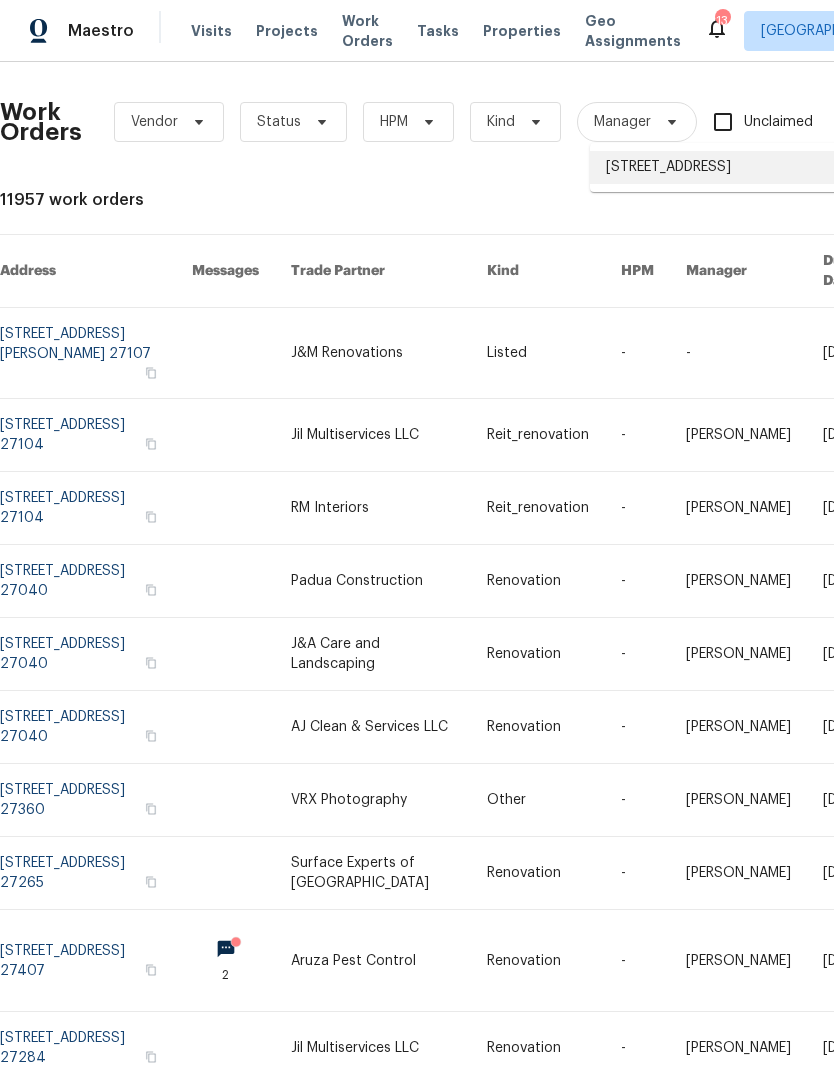 click at bounding box center [96, 354] 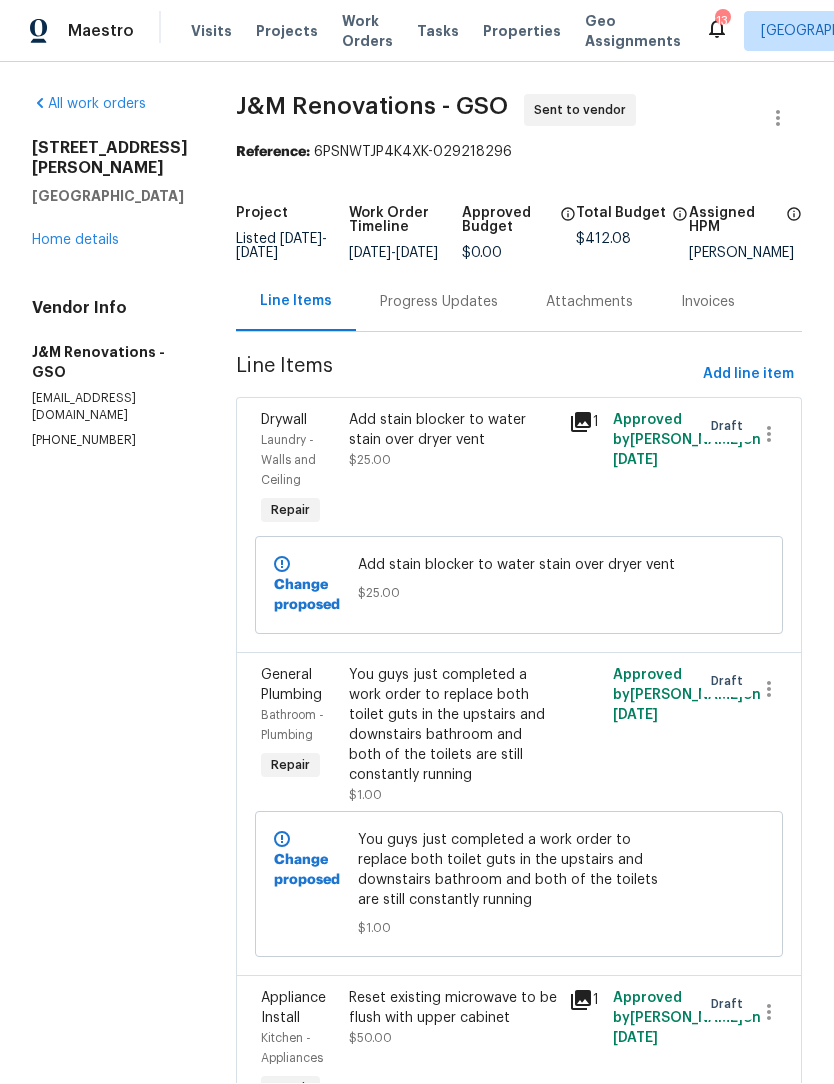 scroll, scrollTop: 1, scrollLeft: 0, axis: vertical 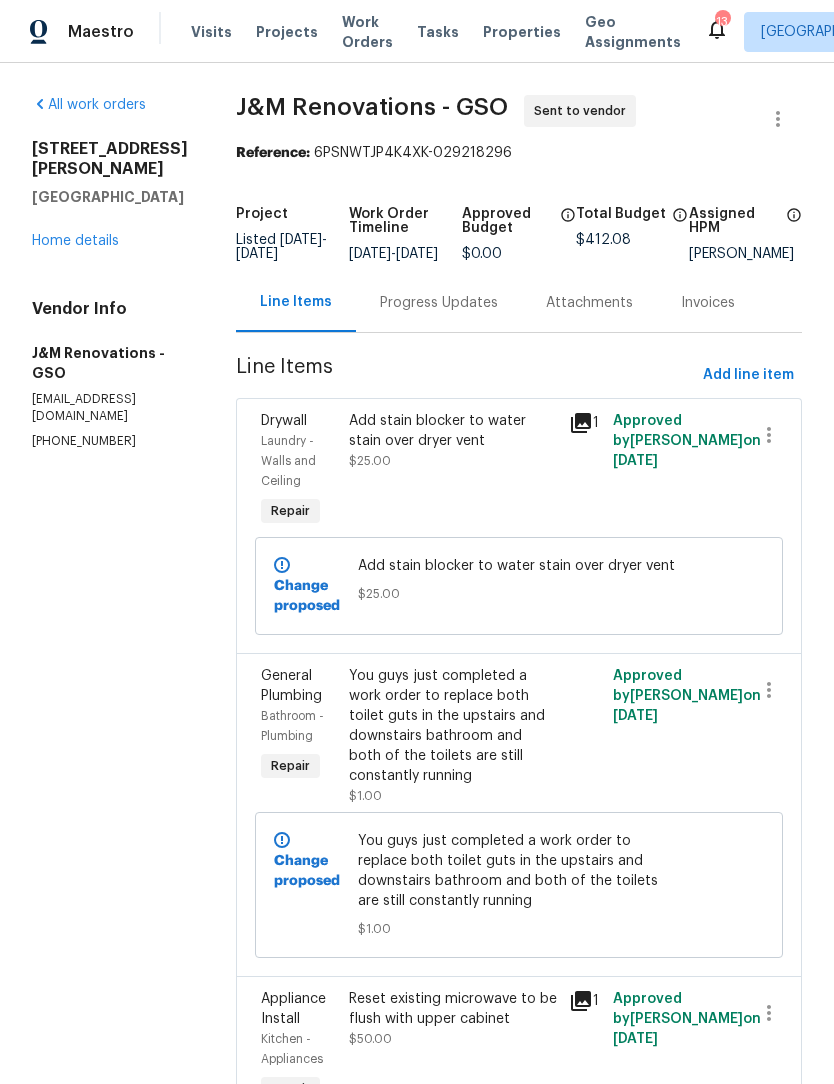 click on "Work Orders" at bounding box center (367, 32) 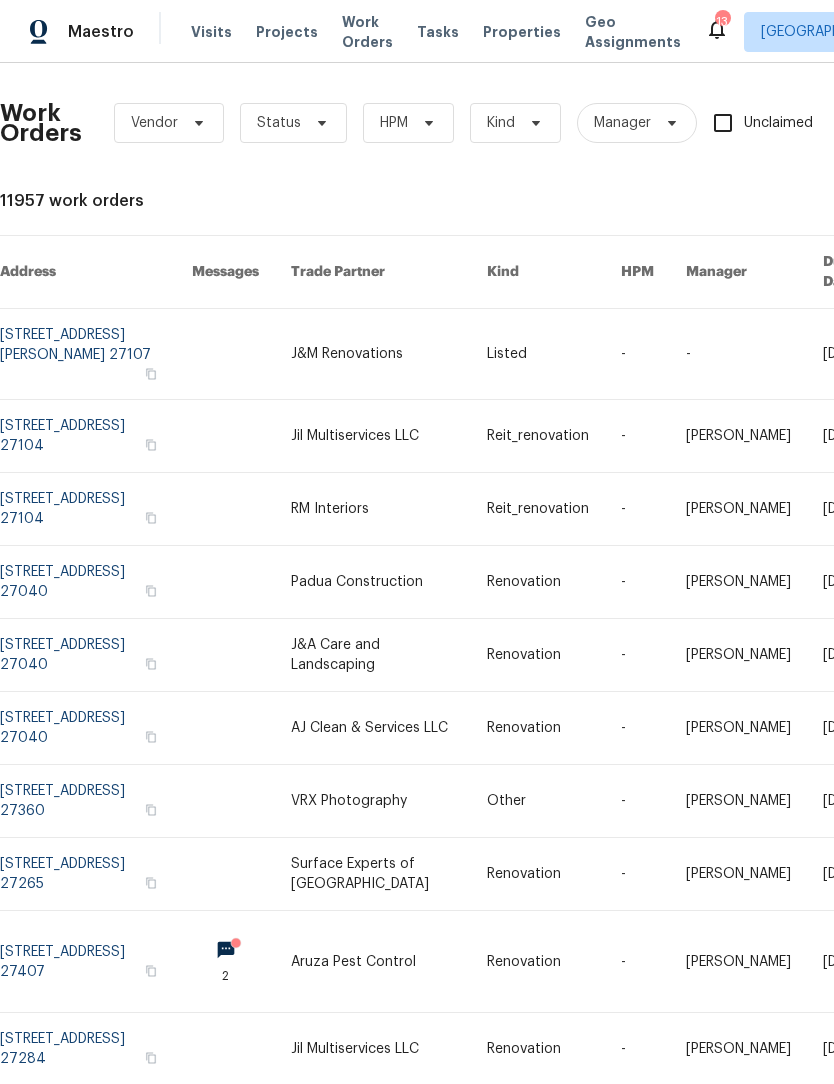 click on "Work Orders" at bounding box center (367, 32) 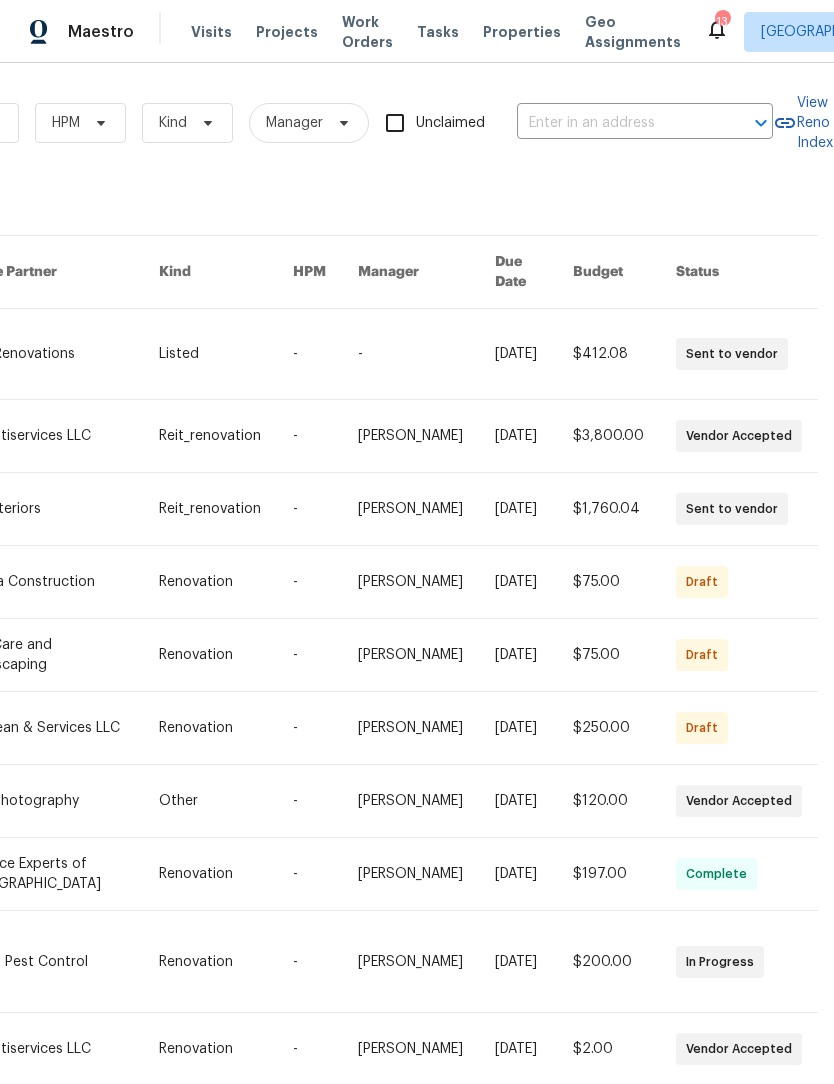 scroll, scrollTop: 0, scrollLeft: 329, axis: horizontal 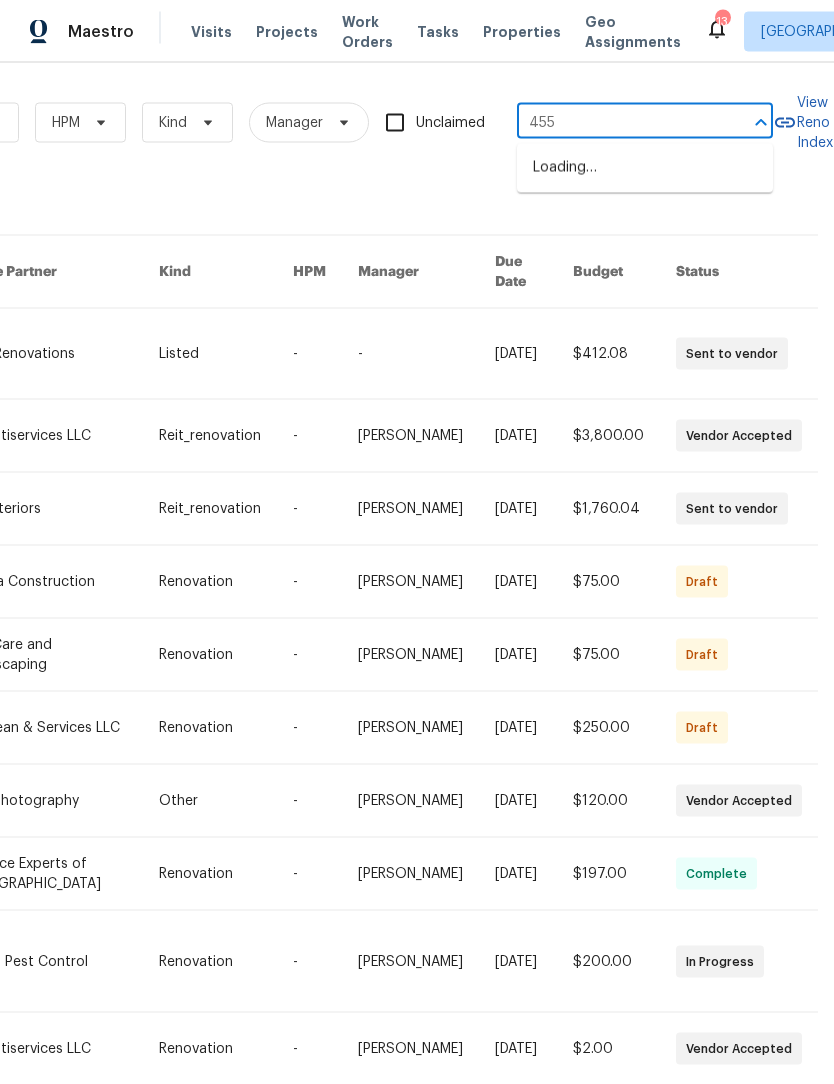 type on "4555" 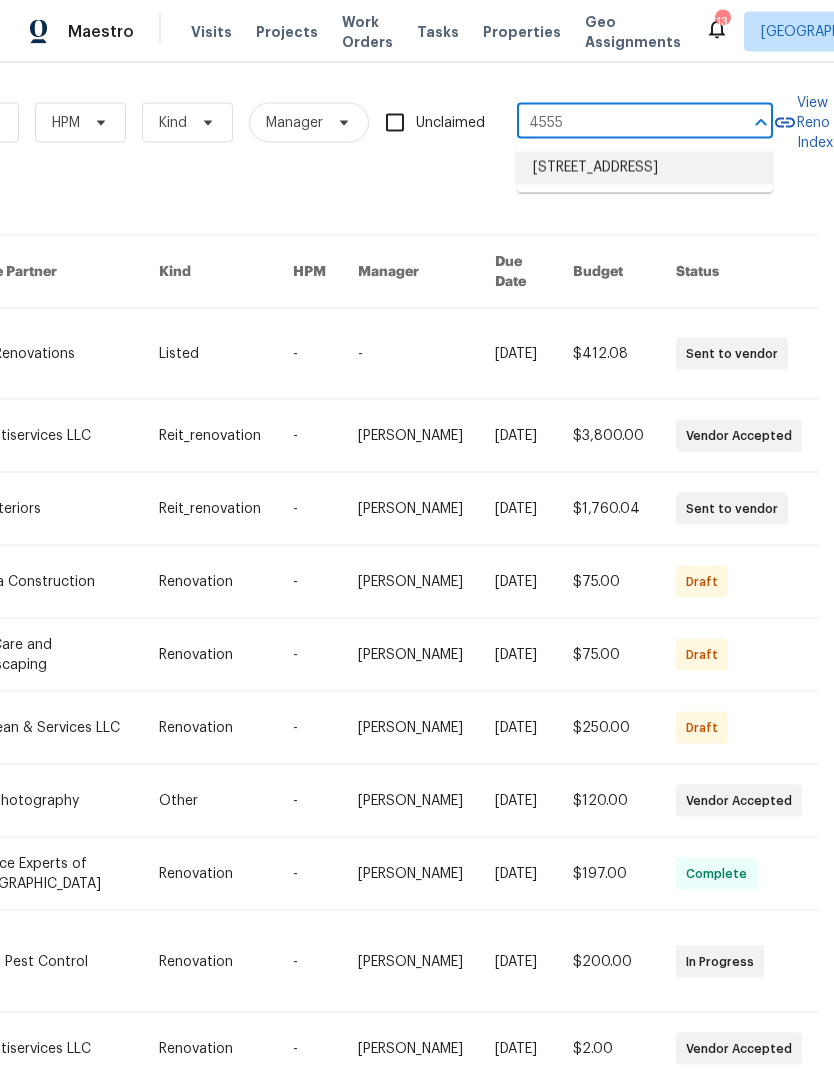 click on "4555 Old Town Dr, Winston Salem, NC 27106" at bounding box center (645, 168) 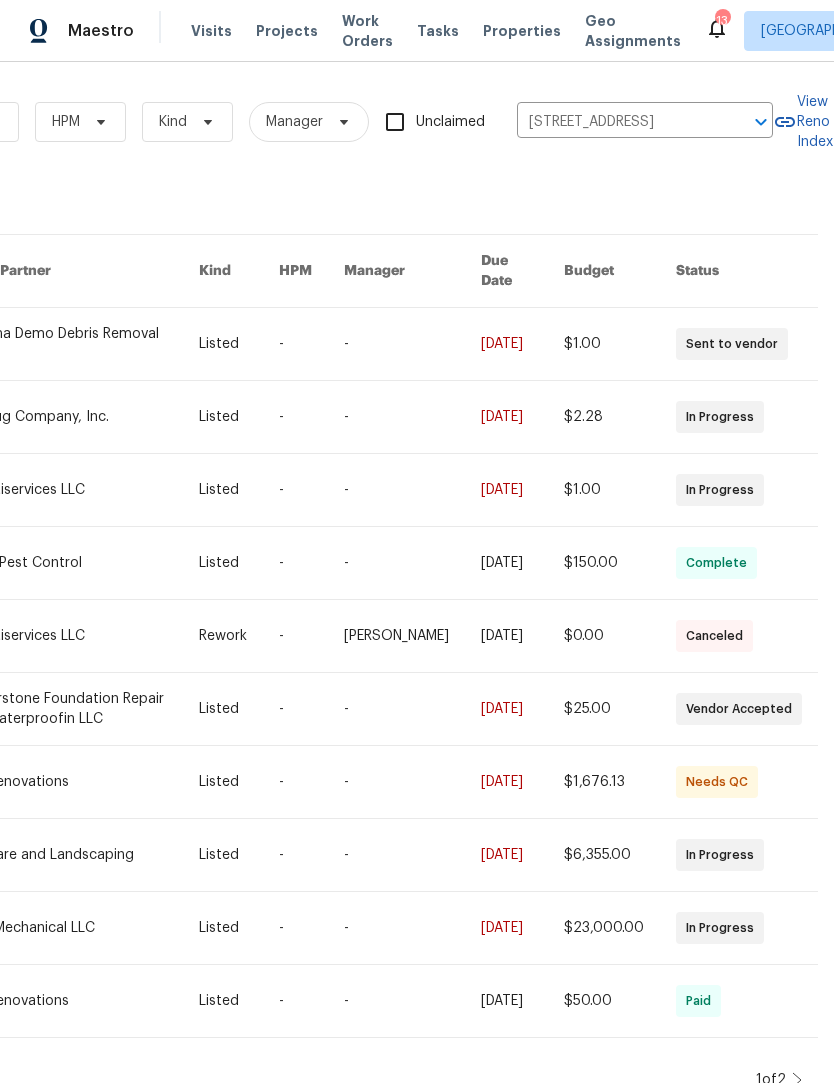 scroll, scrollTop: 1, scrollLeft: 0, axis: vertical 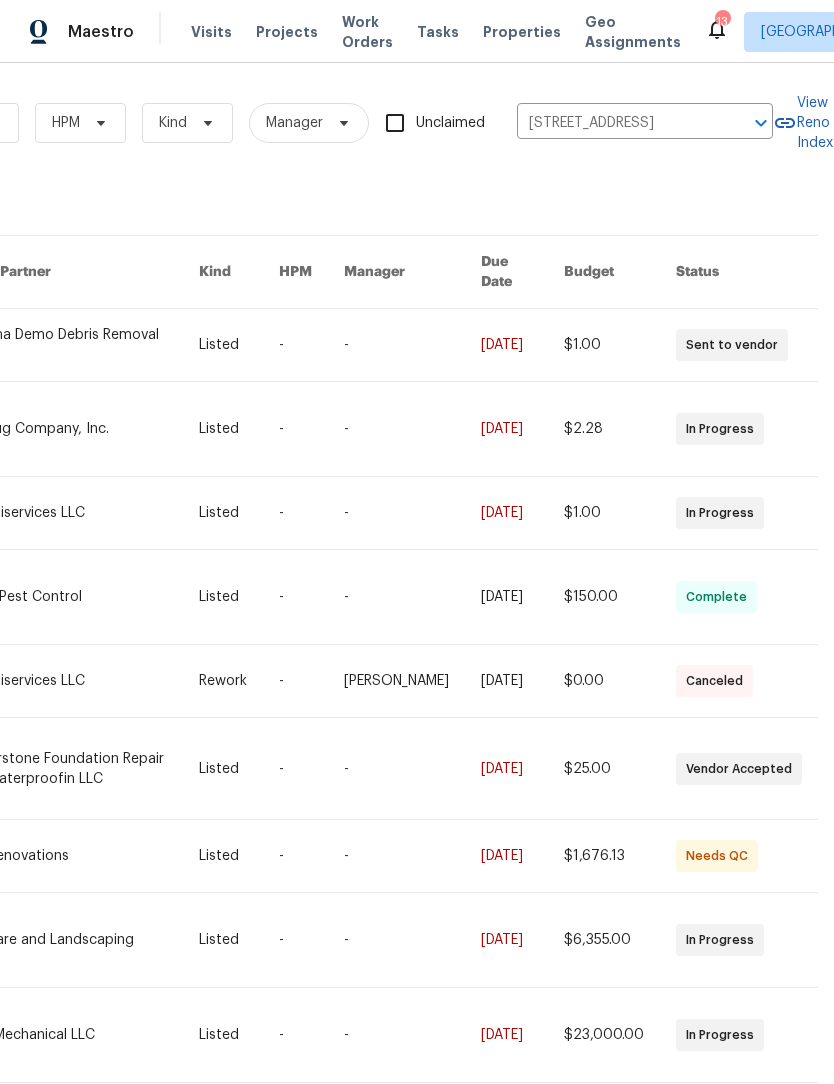click at bounding box center (78, 345) 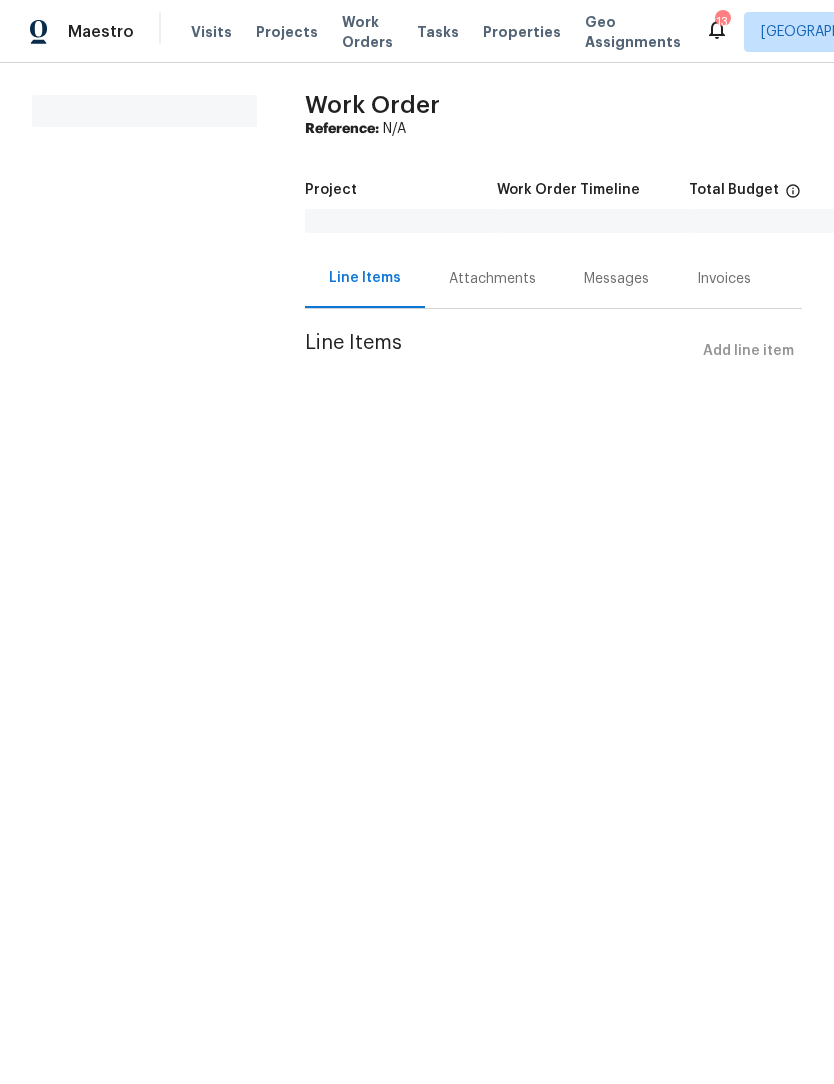 scroll, scrollTop: 0, scrollLeft: 0, axis: both 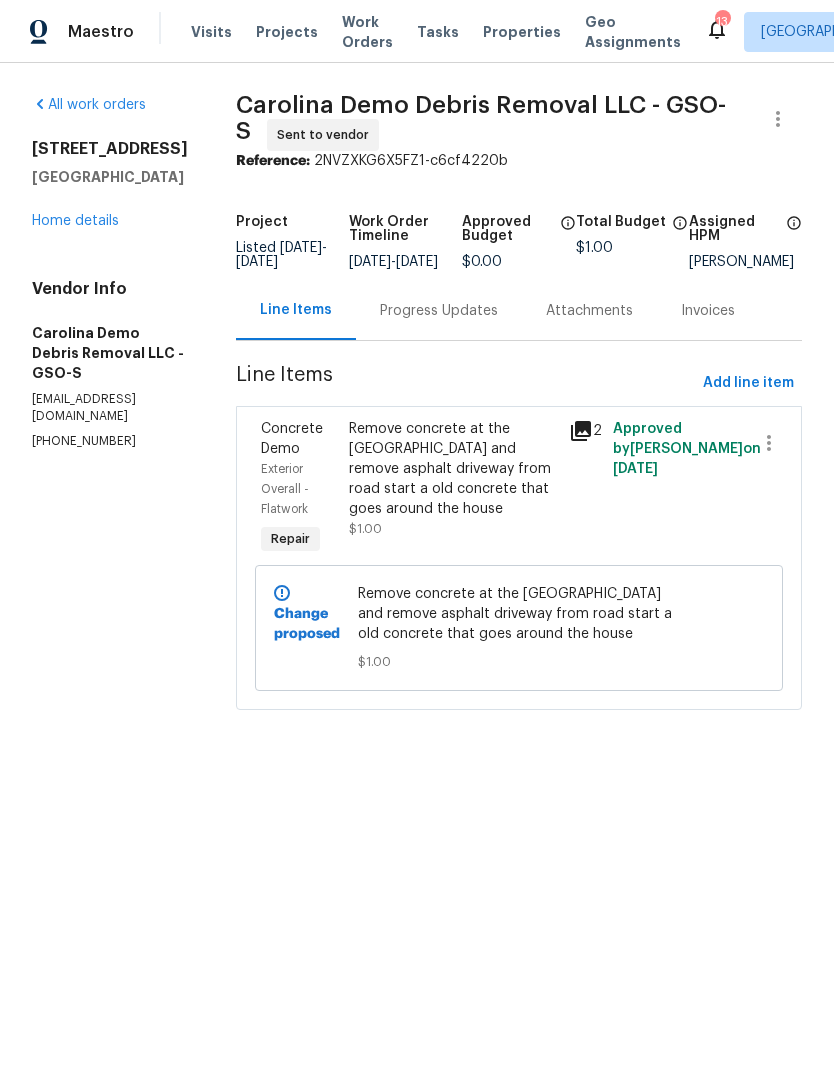 click on "Home details" at bounding box center [75, 221] 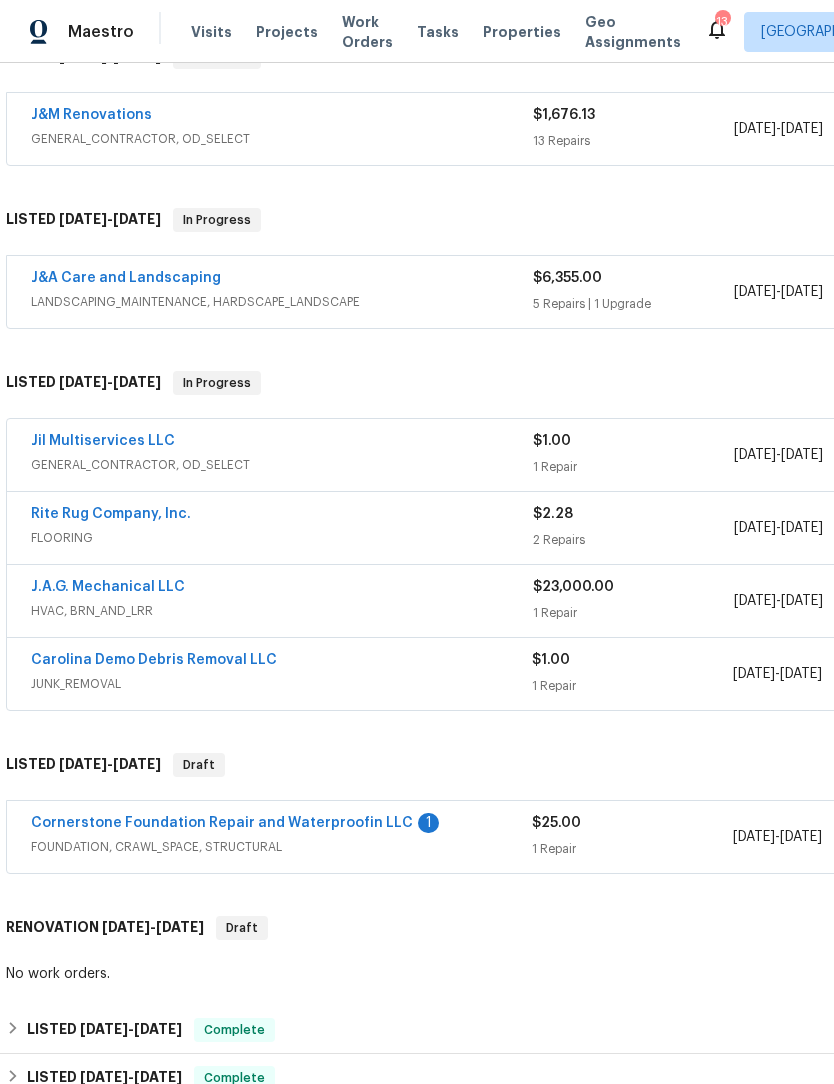 scroll, scrollTop: 356, scrollLeft: 0, axis: vertical 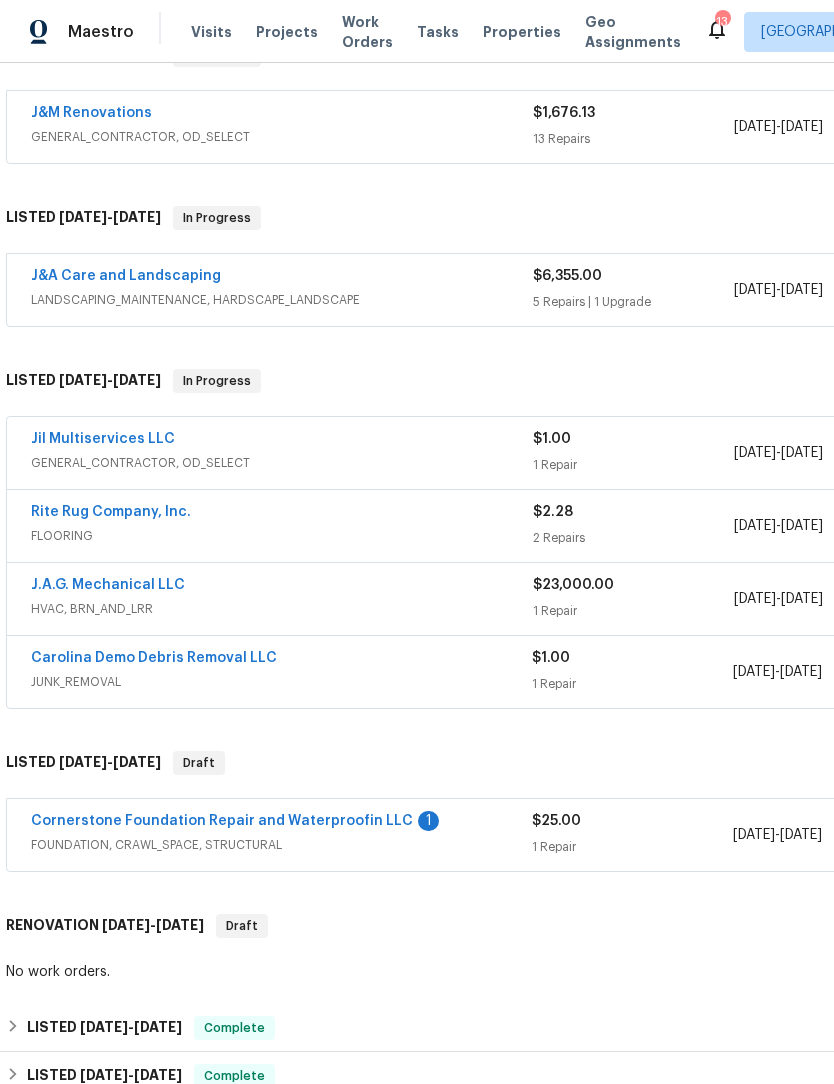 click on "FOUNDATION, CRAWL_SPACE, STRUCTURAL" at bounding box center [281, 845] 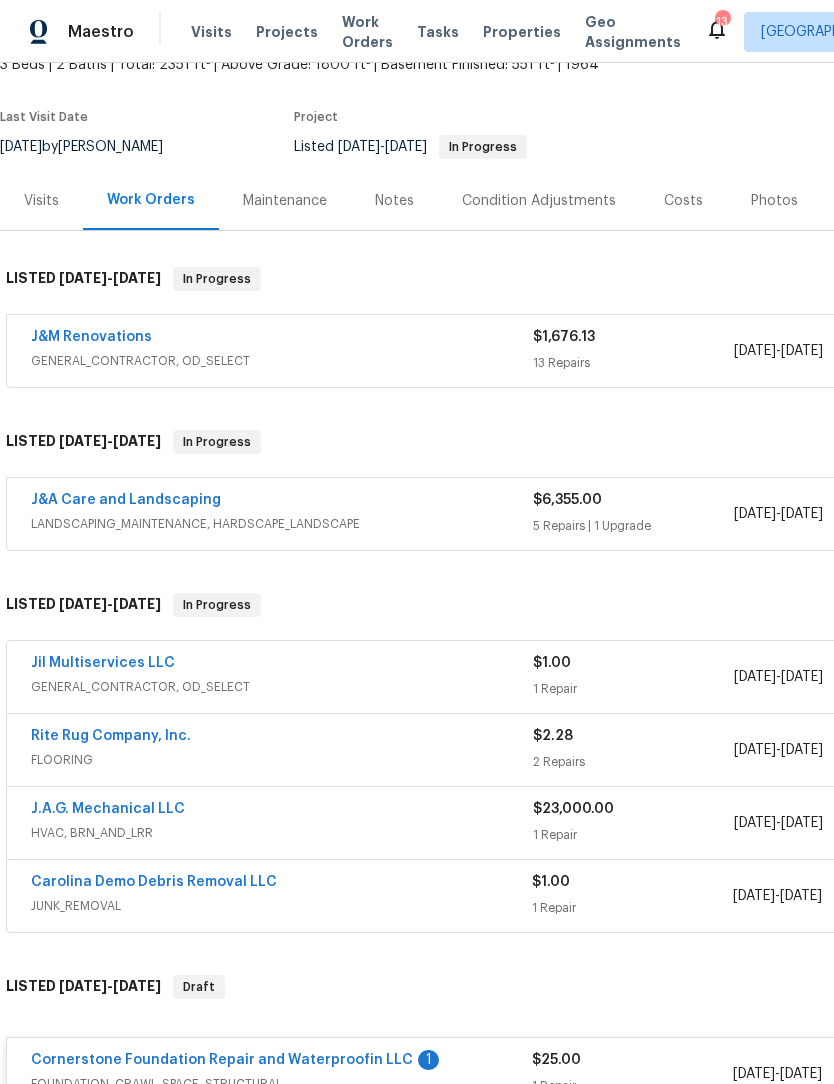 scroll, scrollTop: 132, scrollLeft: 0, axis: vertical 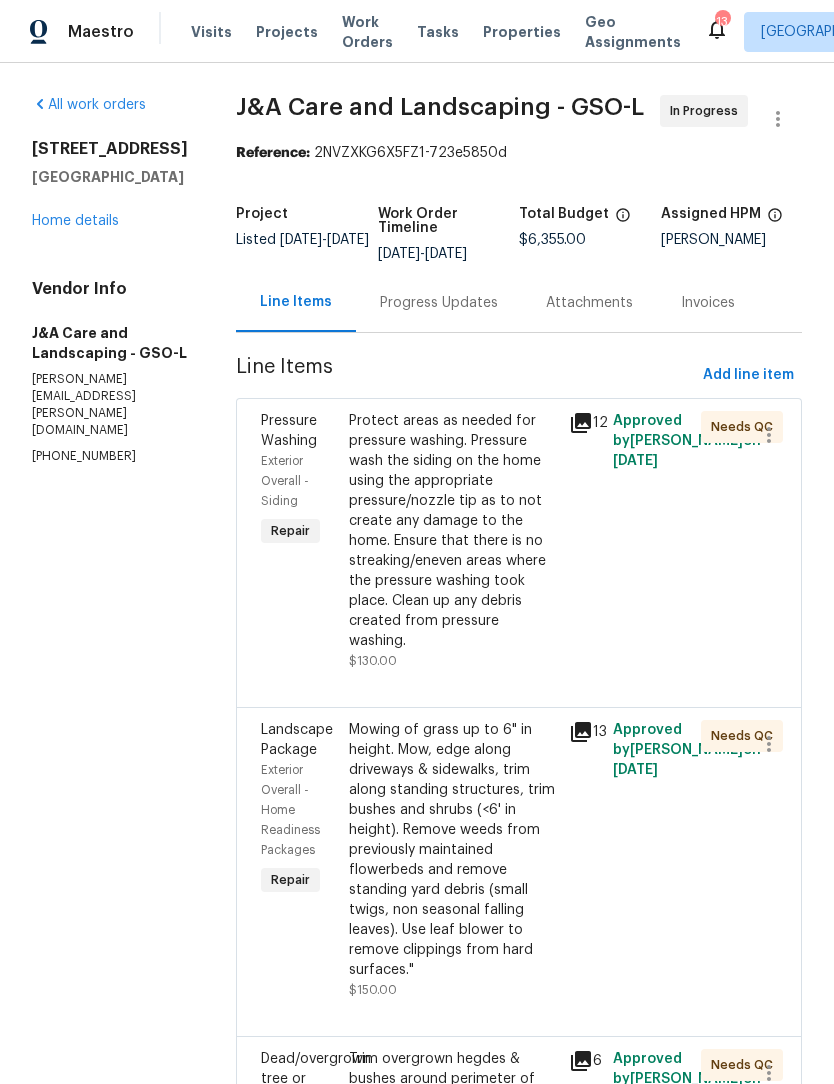 click on "Progress Updates" at bounding box center [439, 303] 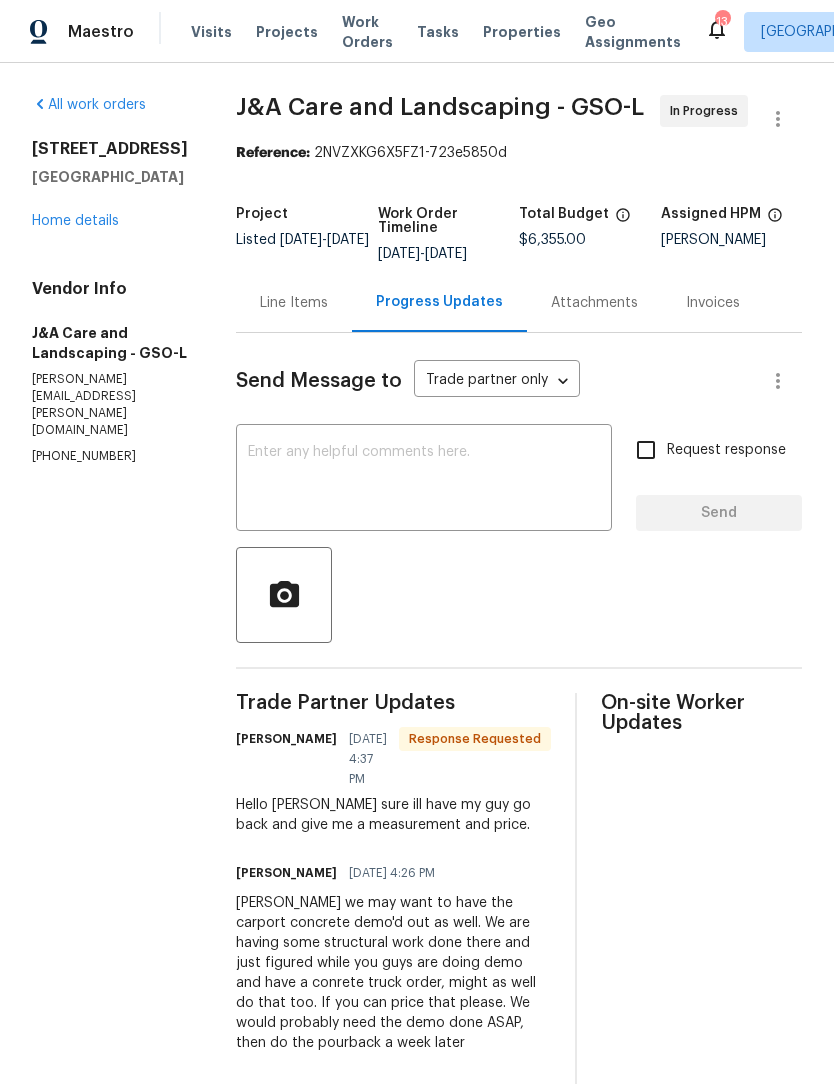 scroll, scrollTop: 0, scrollLeft: 0, axis: both 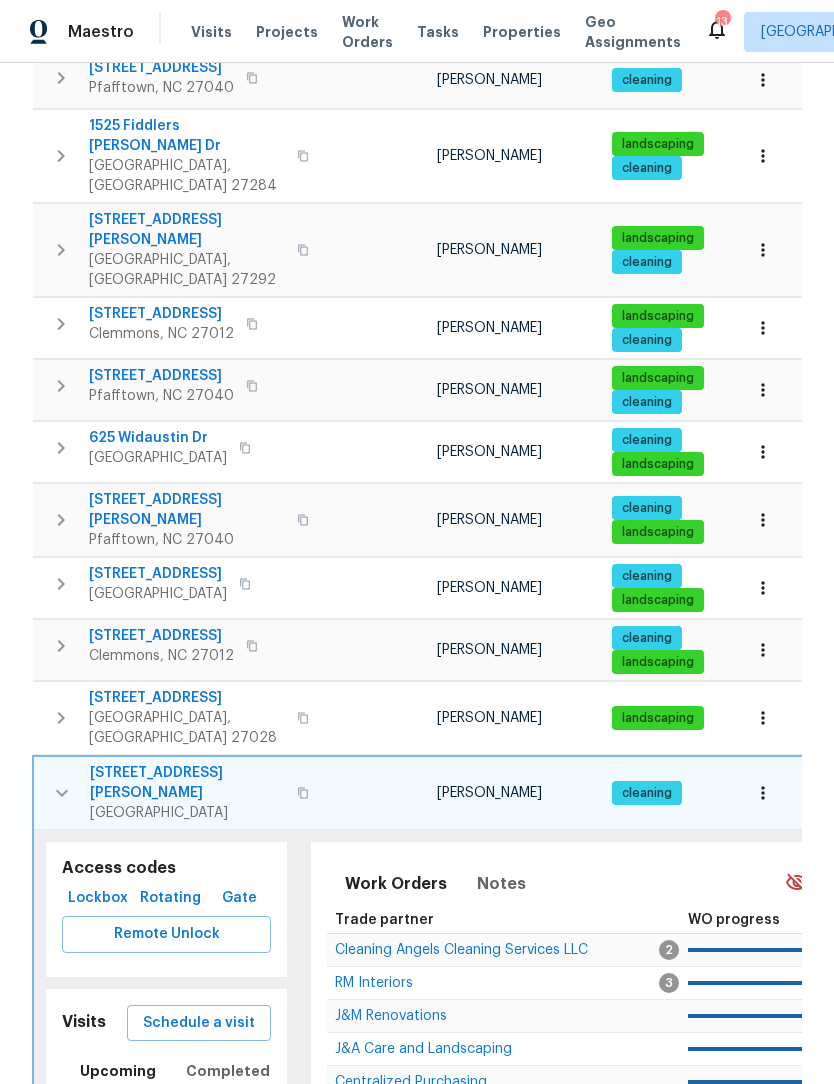 click on "2723 Reynolds Park Rd" at bounding box center [187, 783] 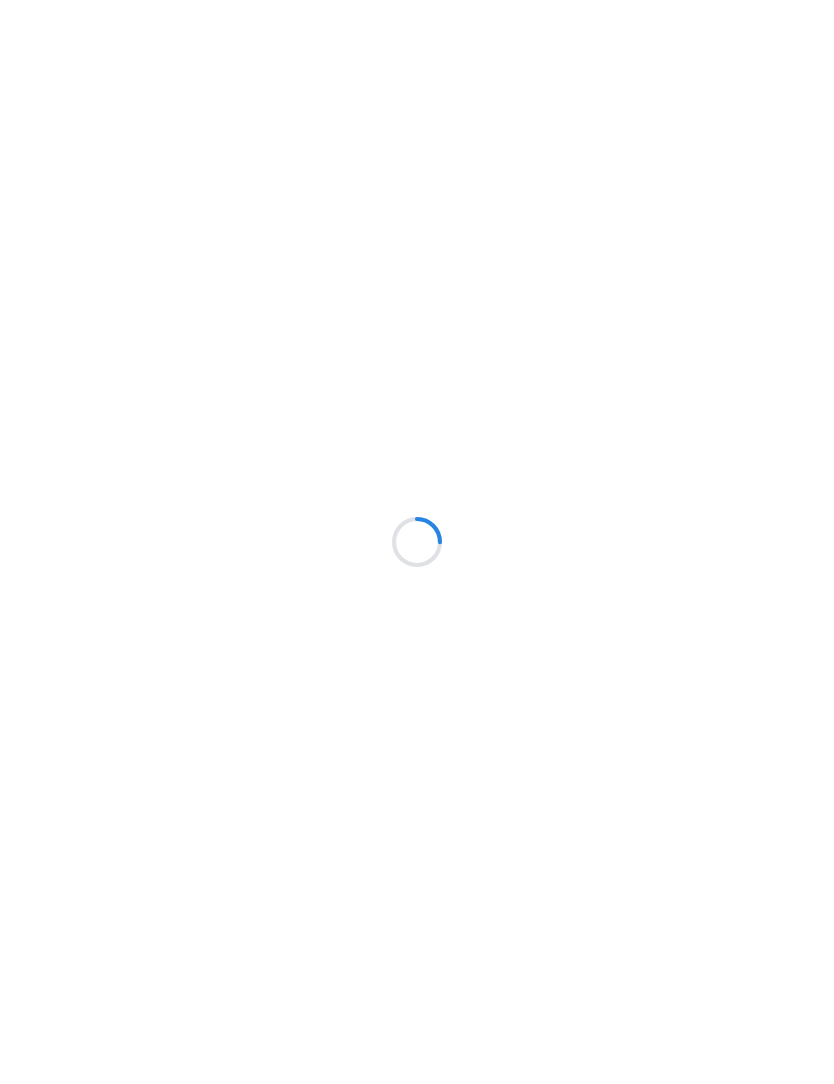 scroll, scrollTop: 0, scrollLeft: 0, axis: both 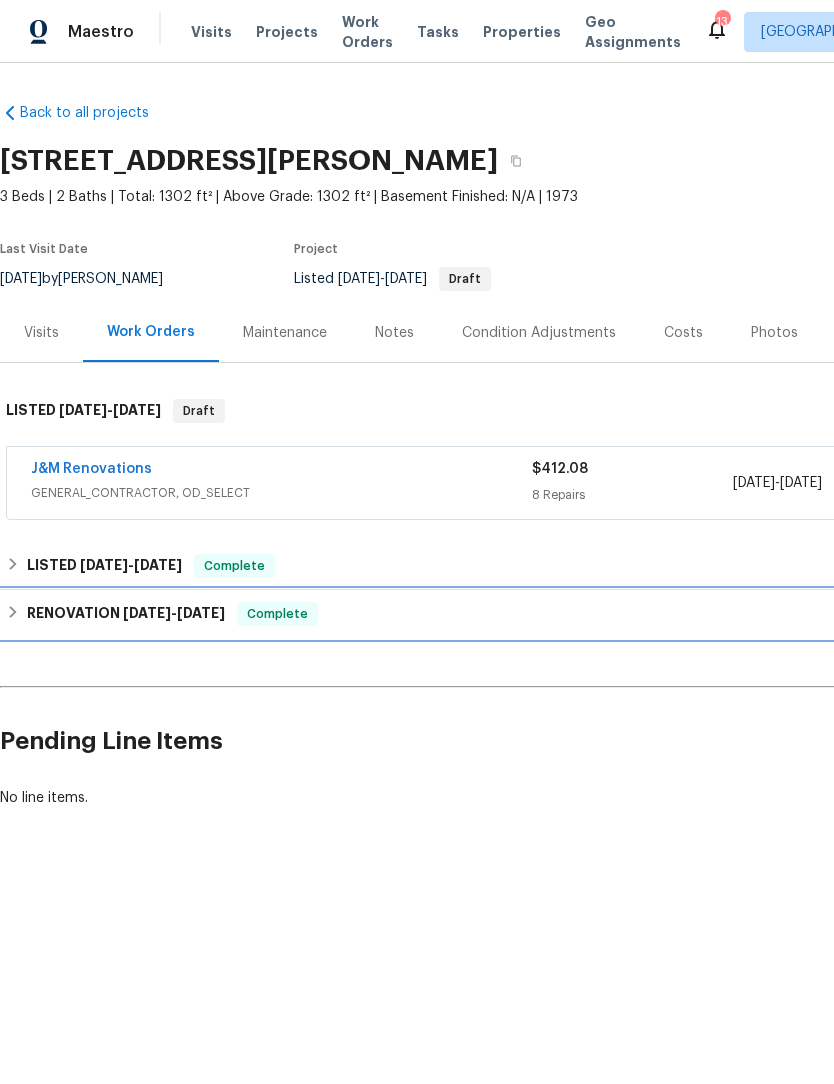 click on "7/1/25  -  7/10/25" at bounding box center (174, 613) 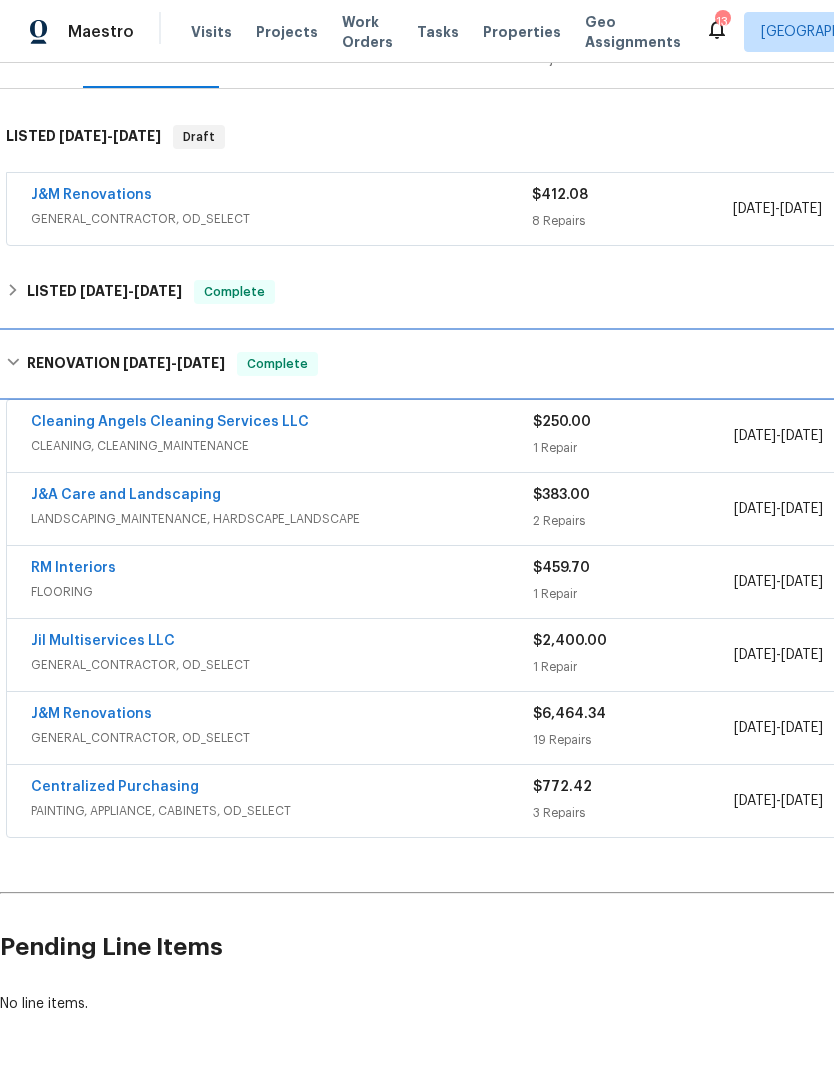 scroll, scrollTop: 273, scrollLeft: 0, axis: vertical 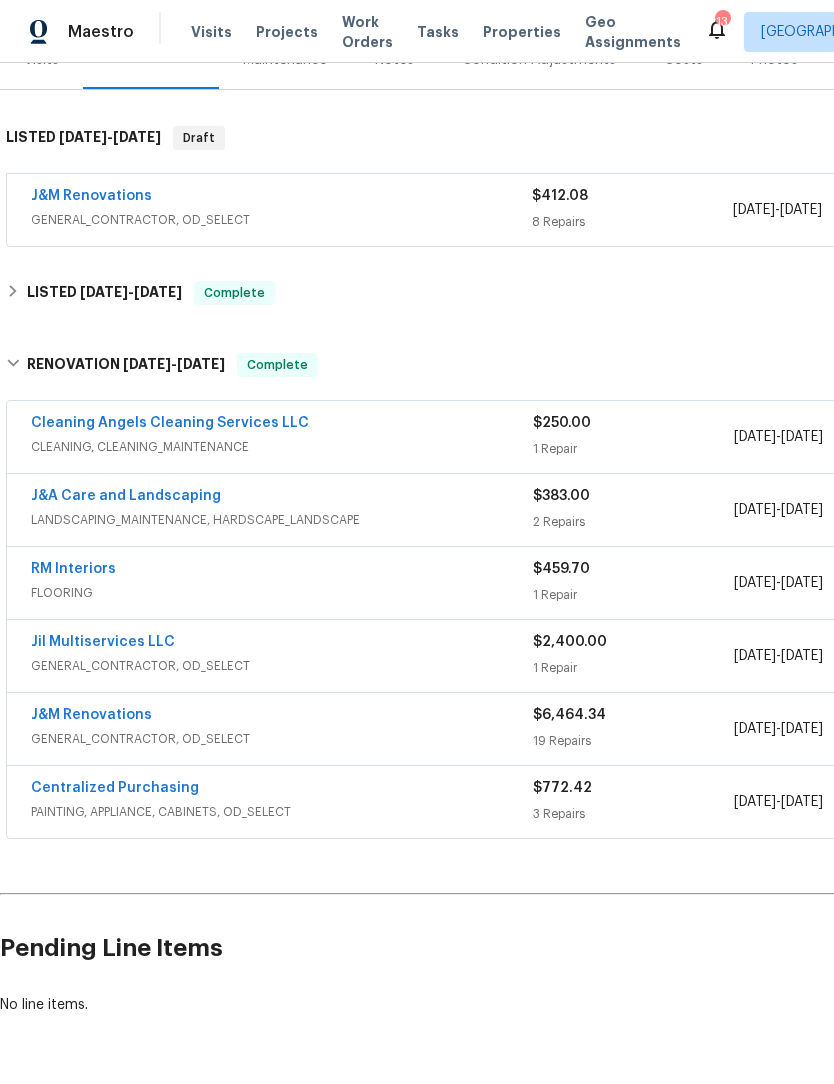 click on "GENERAL_CONTRACTOR, OD_SELECT" at bounding box center [282, 666] 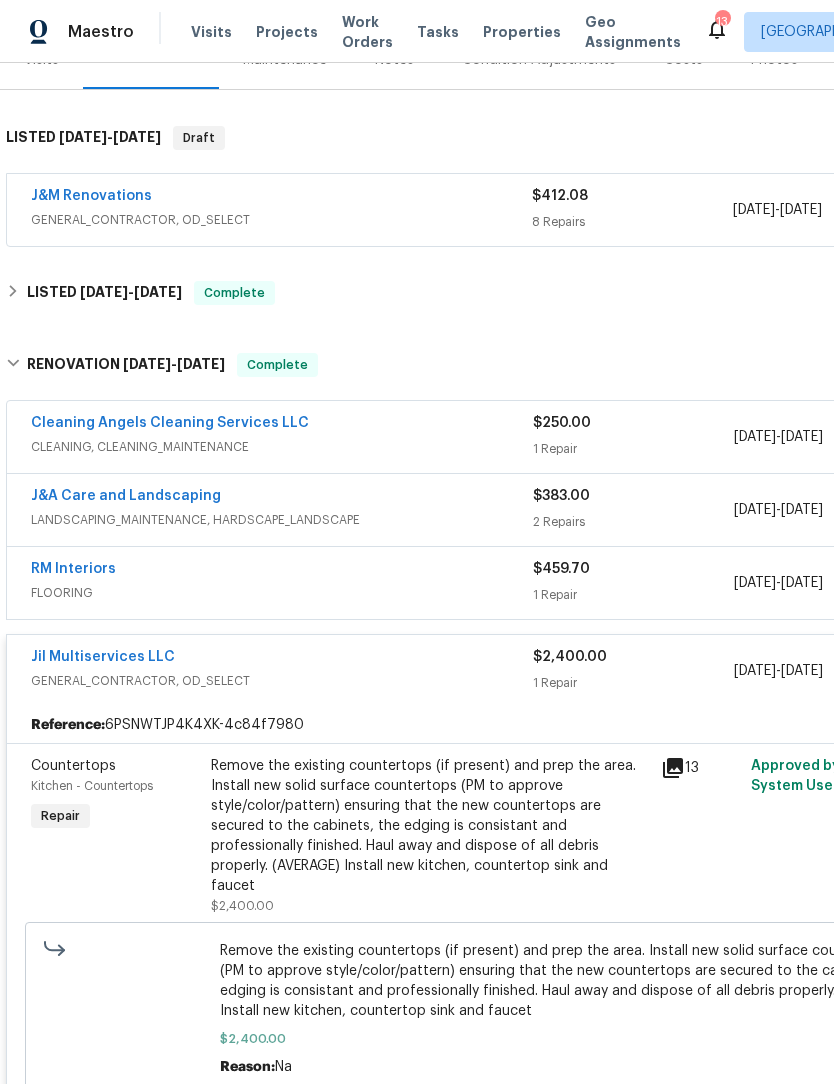 click on "Jil Multiservices LLC" at bounding box center (103, 657) 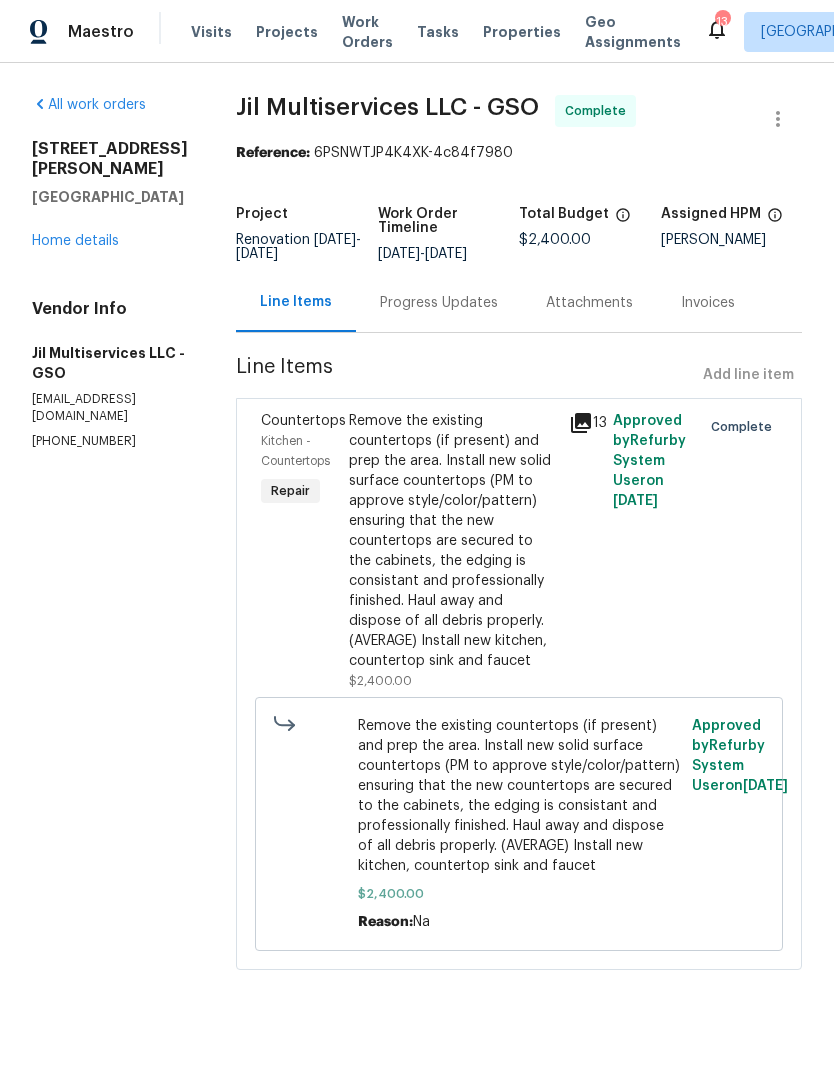 click 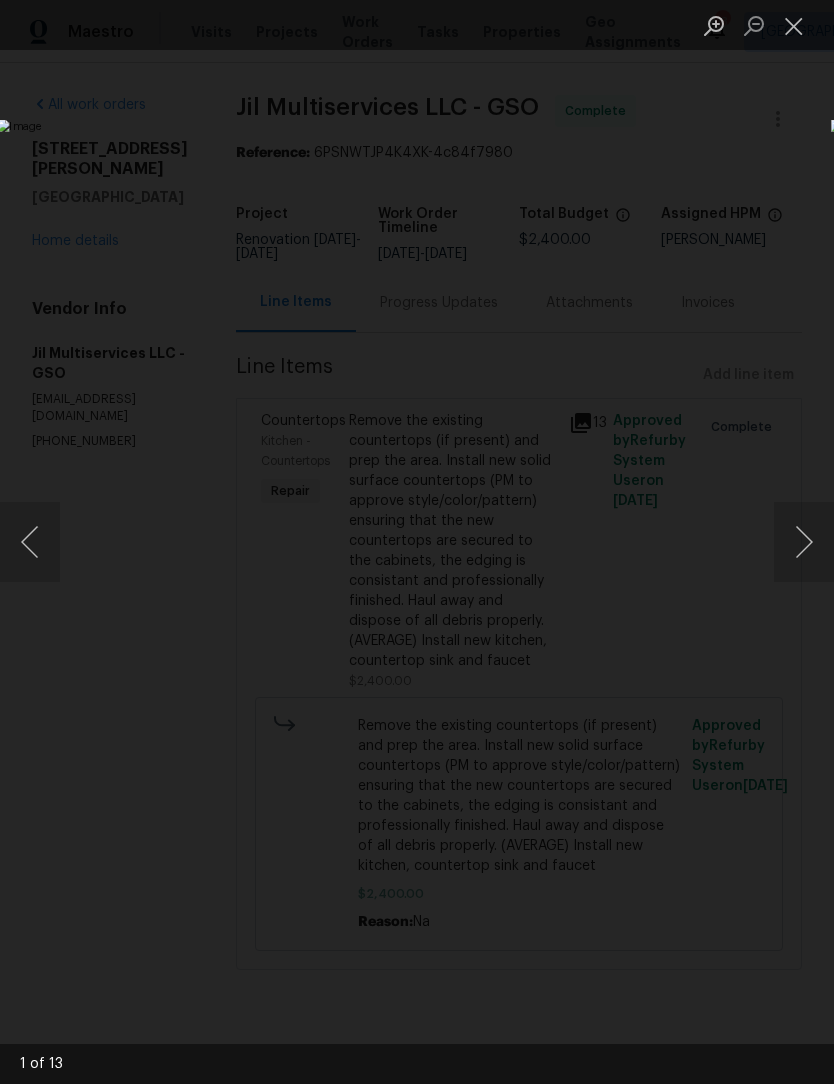 click at bounding box center (804, 542) 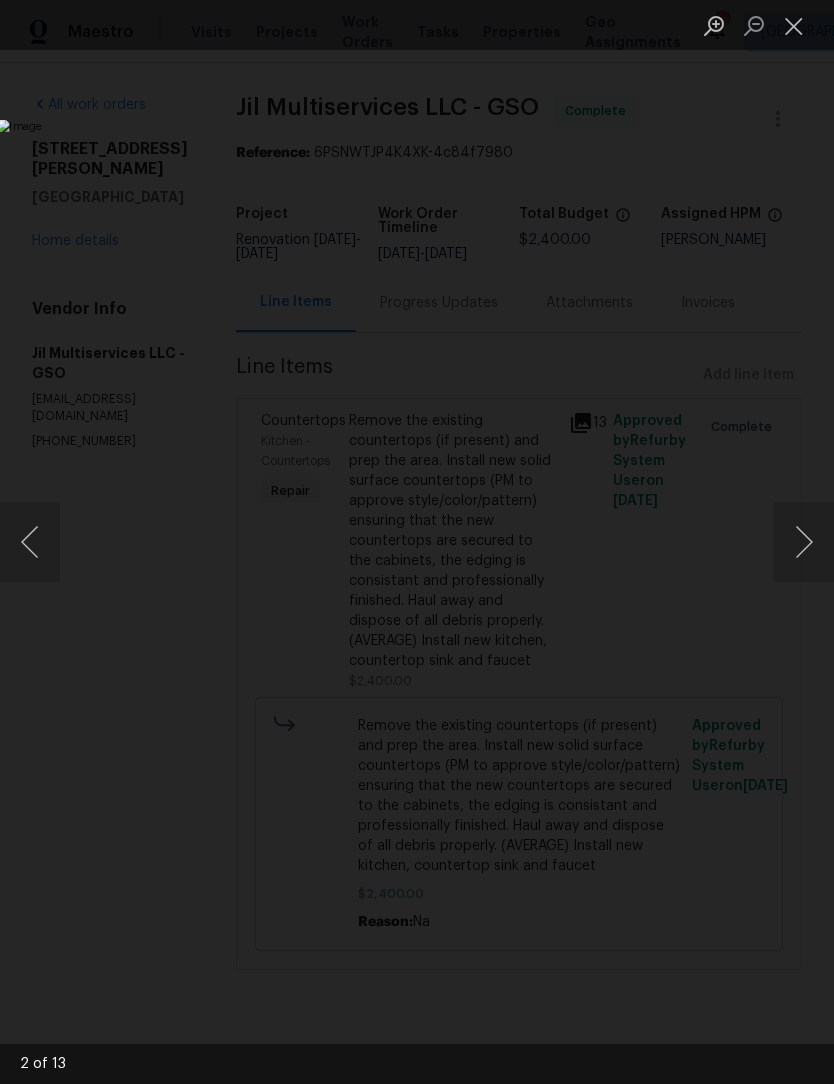 click at bounding box center [804, 542] 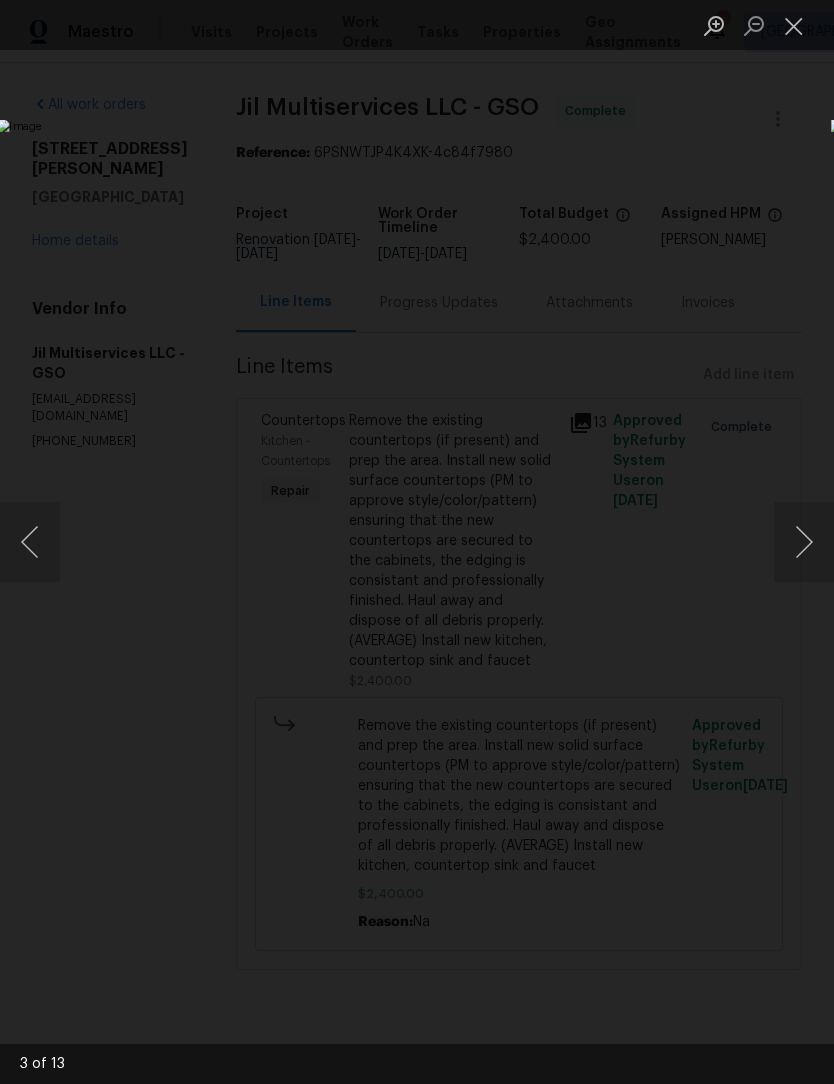 click at bounding box center [804, 542] 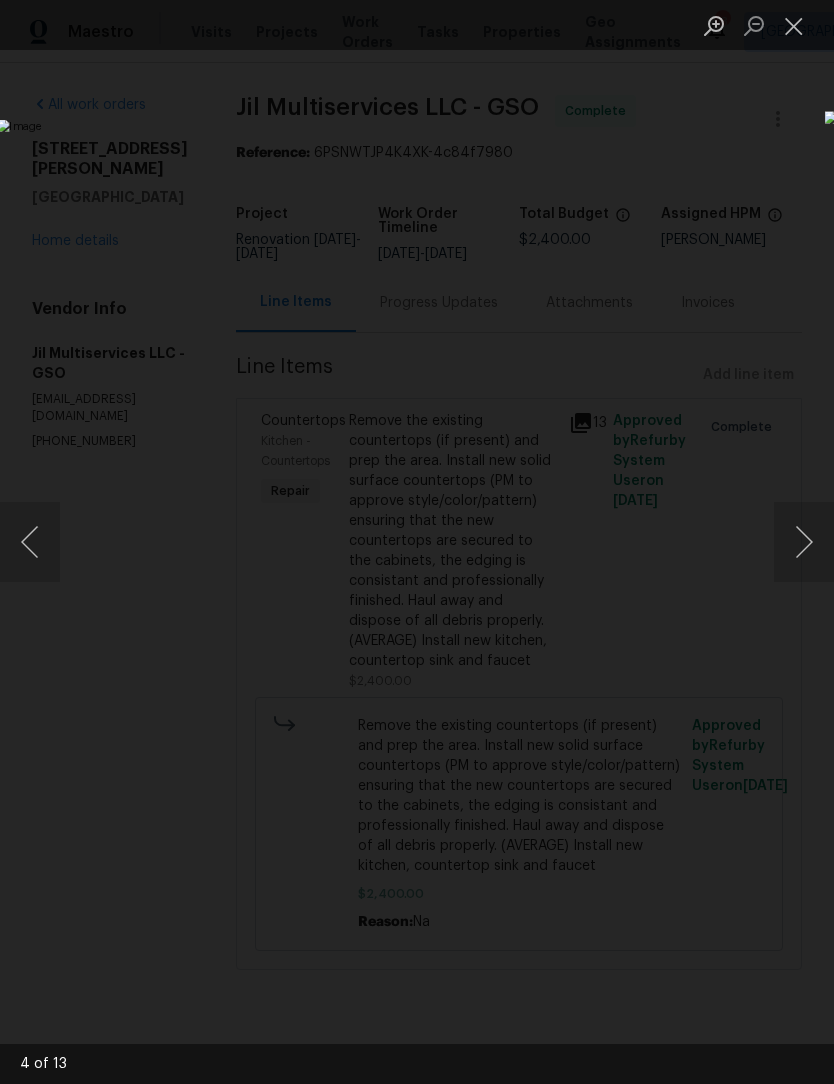 click at bounding box center (804, 542) 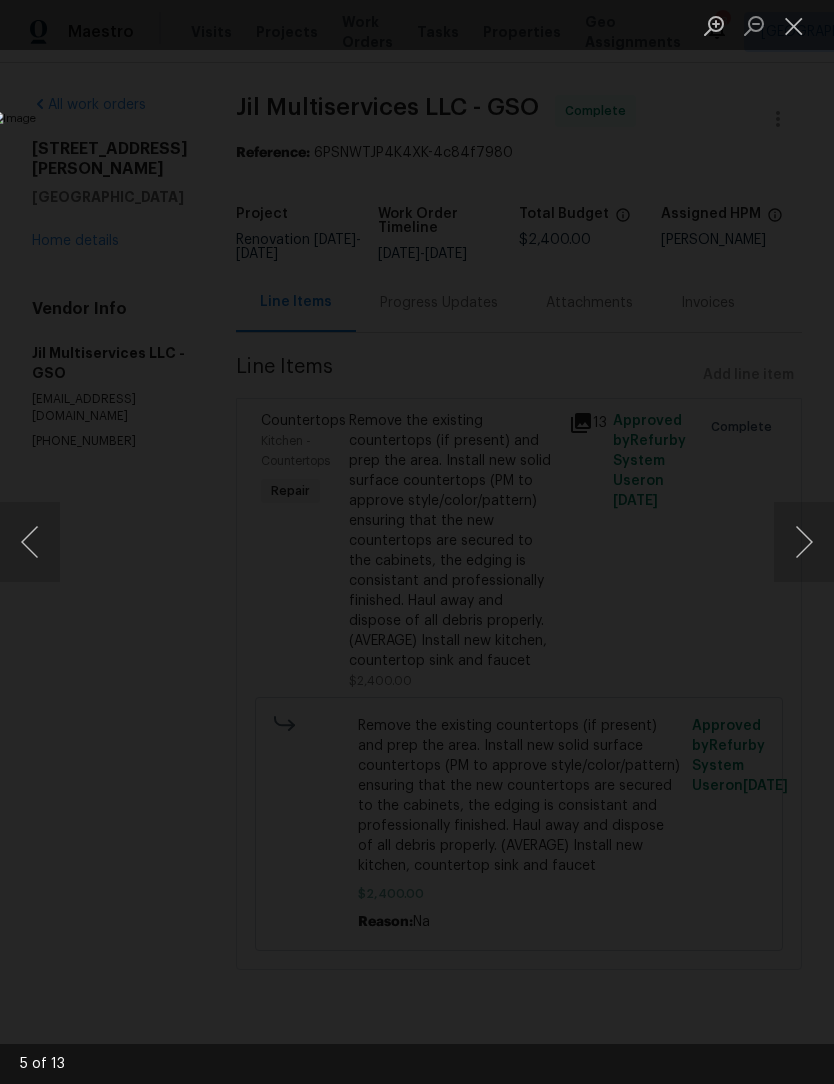 click at bounding box center (804, 542) 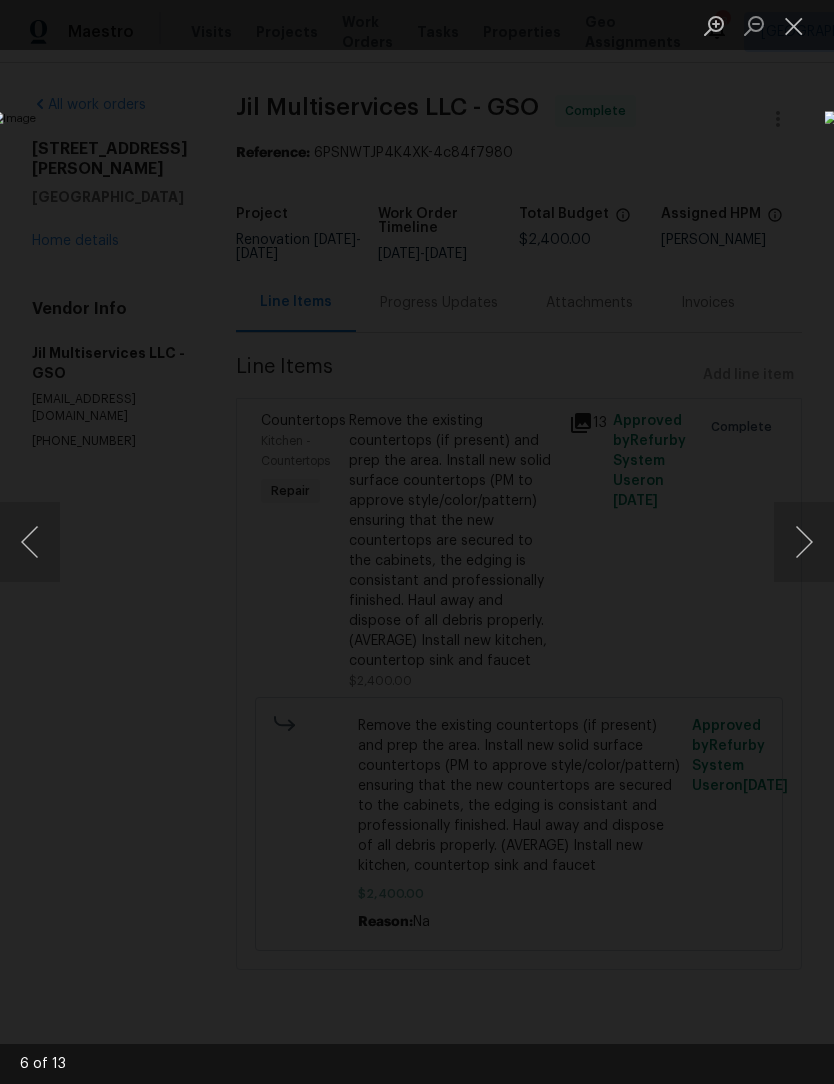click at bounding box center [30, 542] 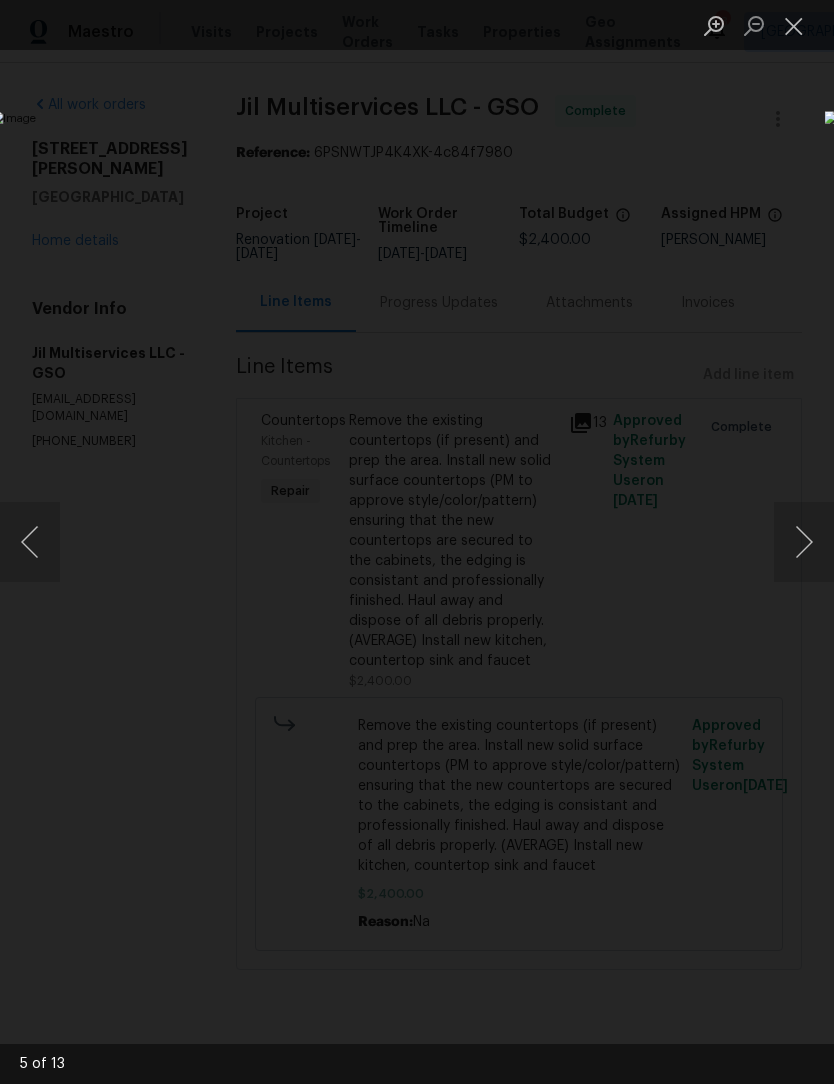 click at bounding box center [417, 25] 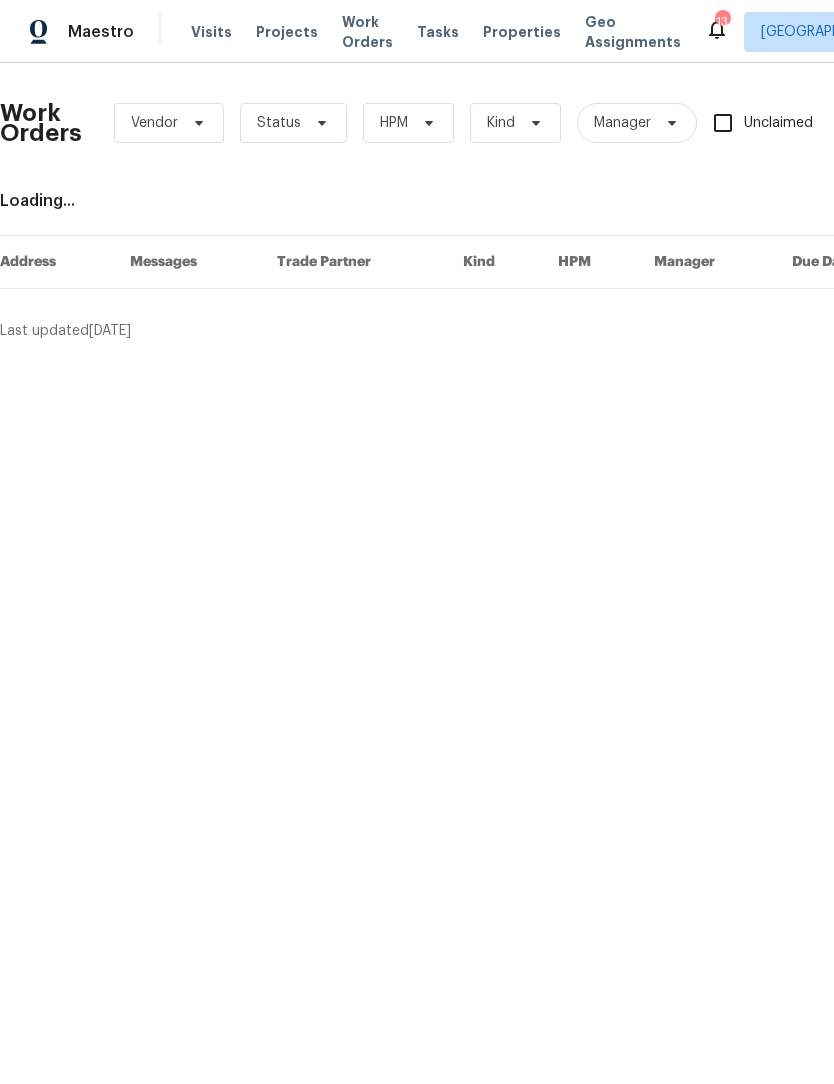 scroll, scrollTop: 1, scrollLeft: 0, axis: vertical 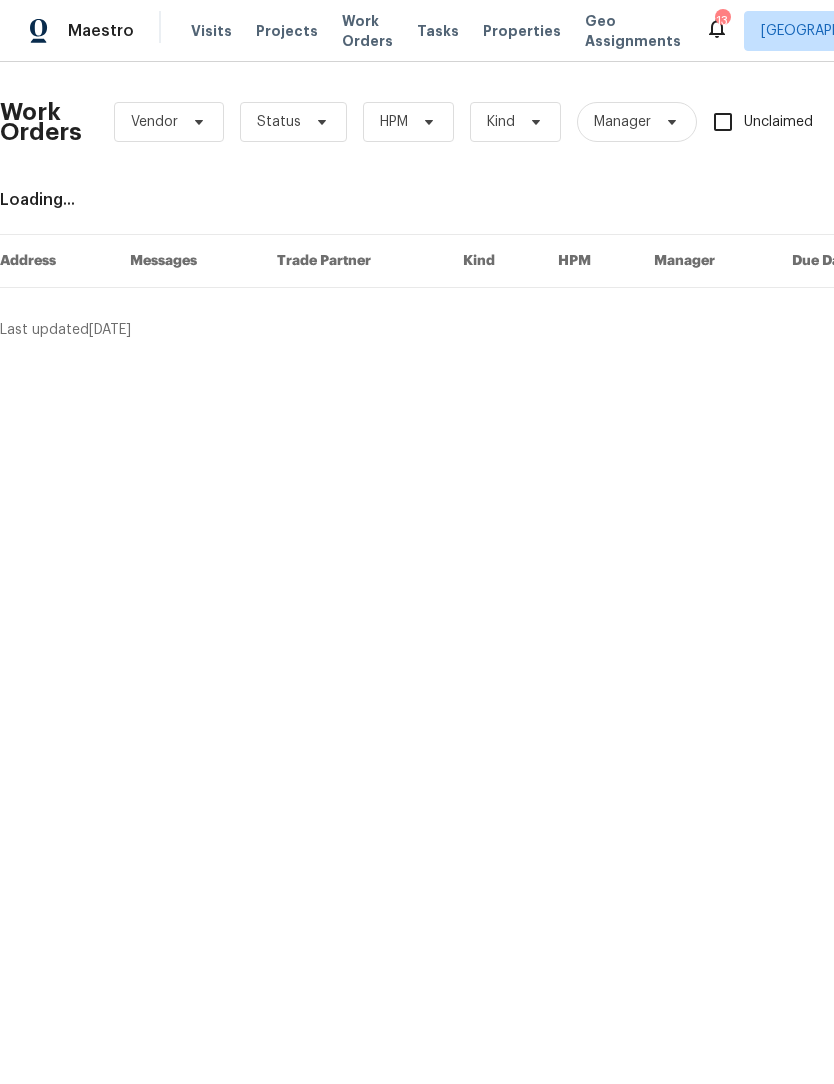 click on "Work Orders" at bounding box center [367, 32] 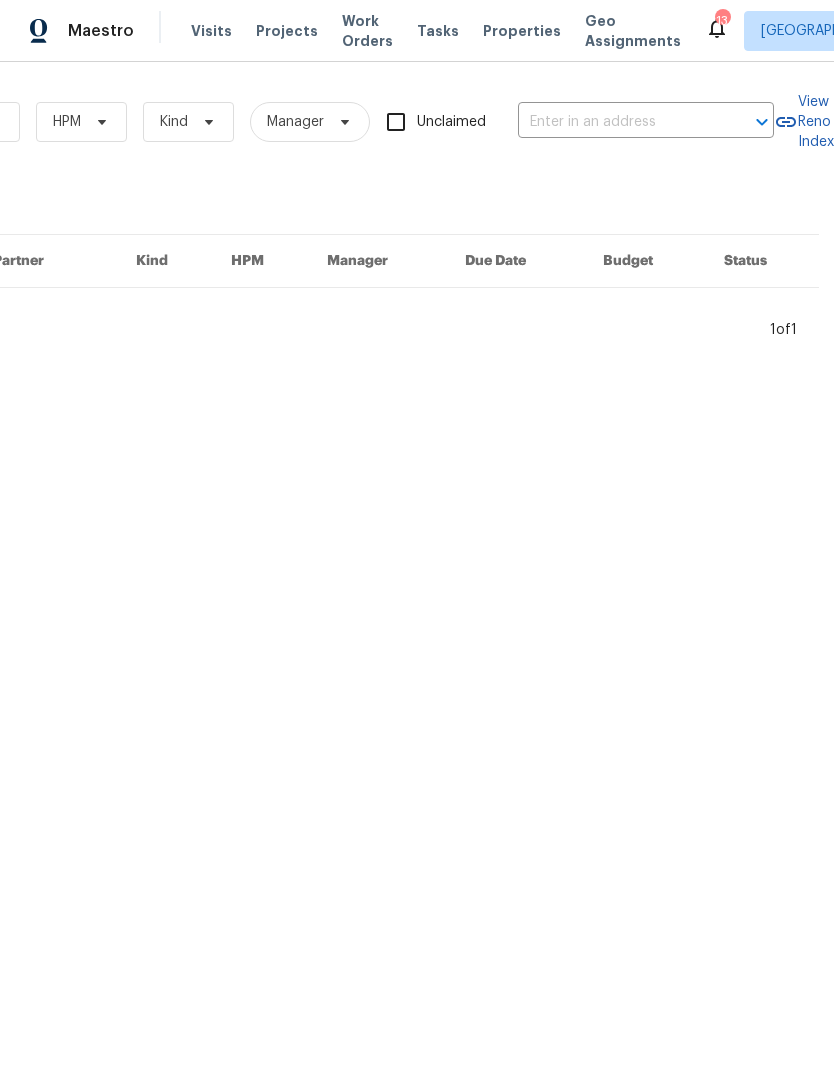 click at bounding box center [618, 123] 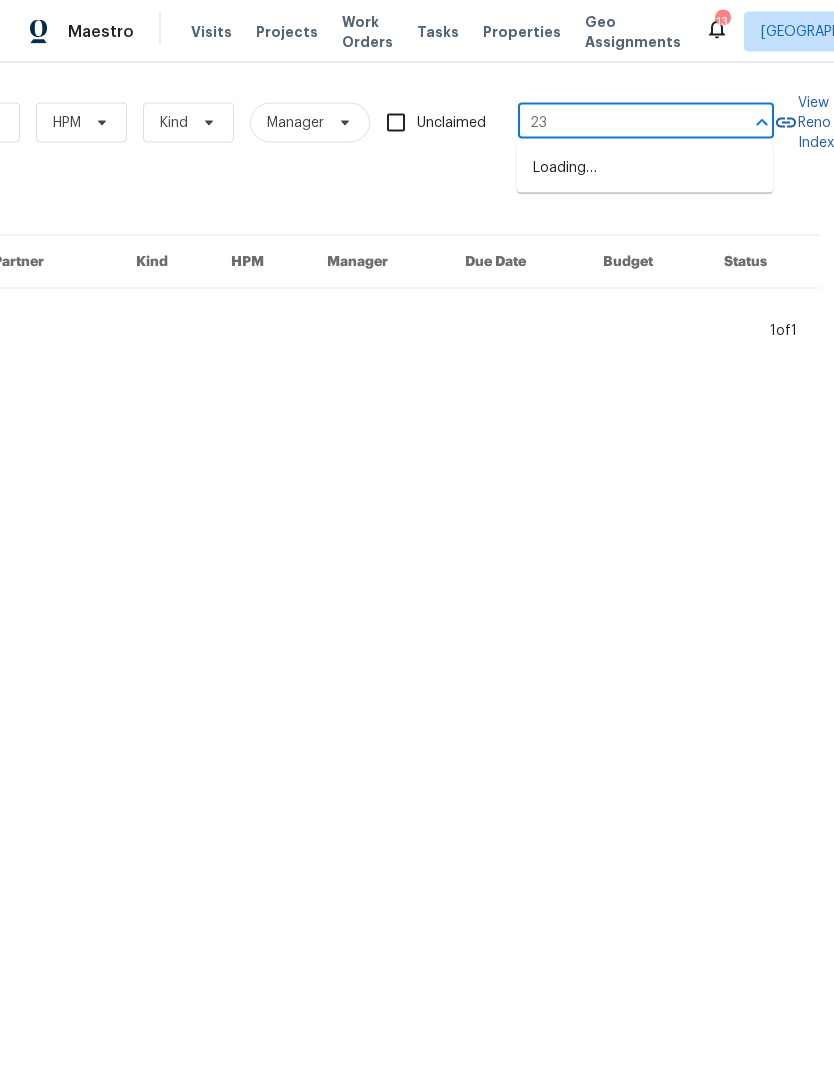 type on "236" 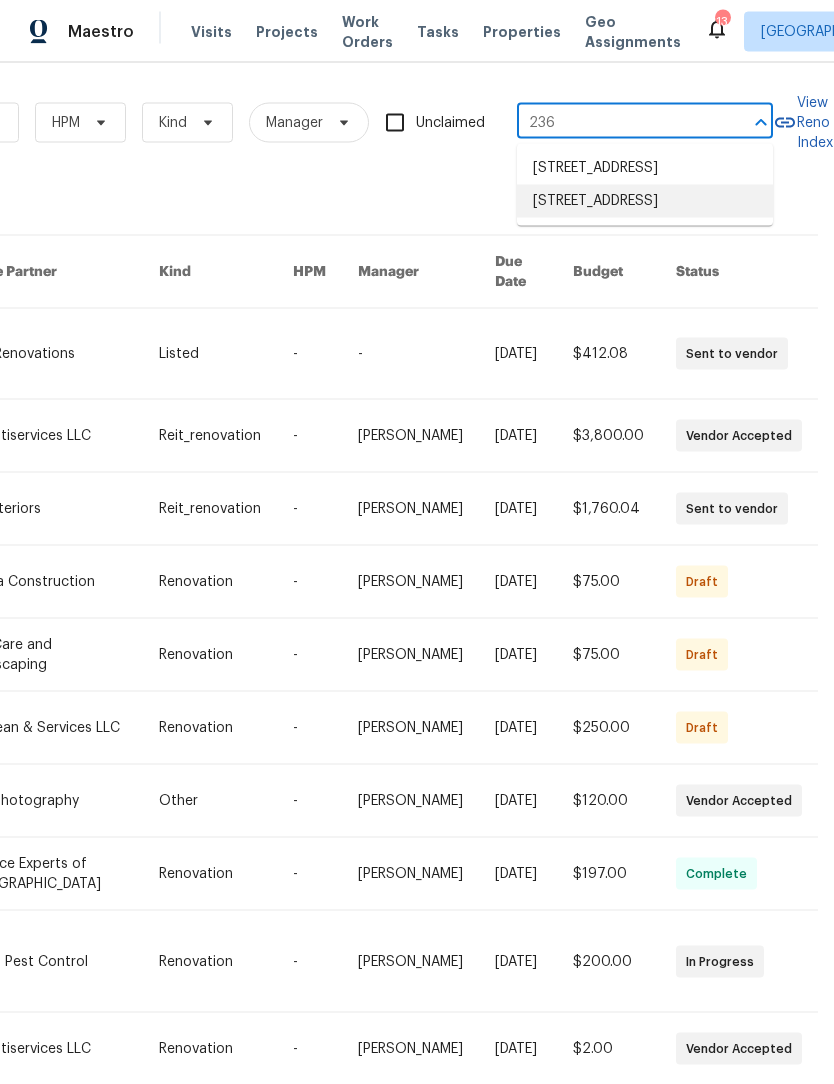 click on "[STREET_ADDRESS]" at bounding box center [645, 201] 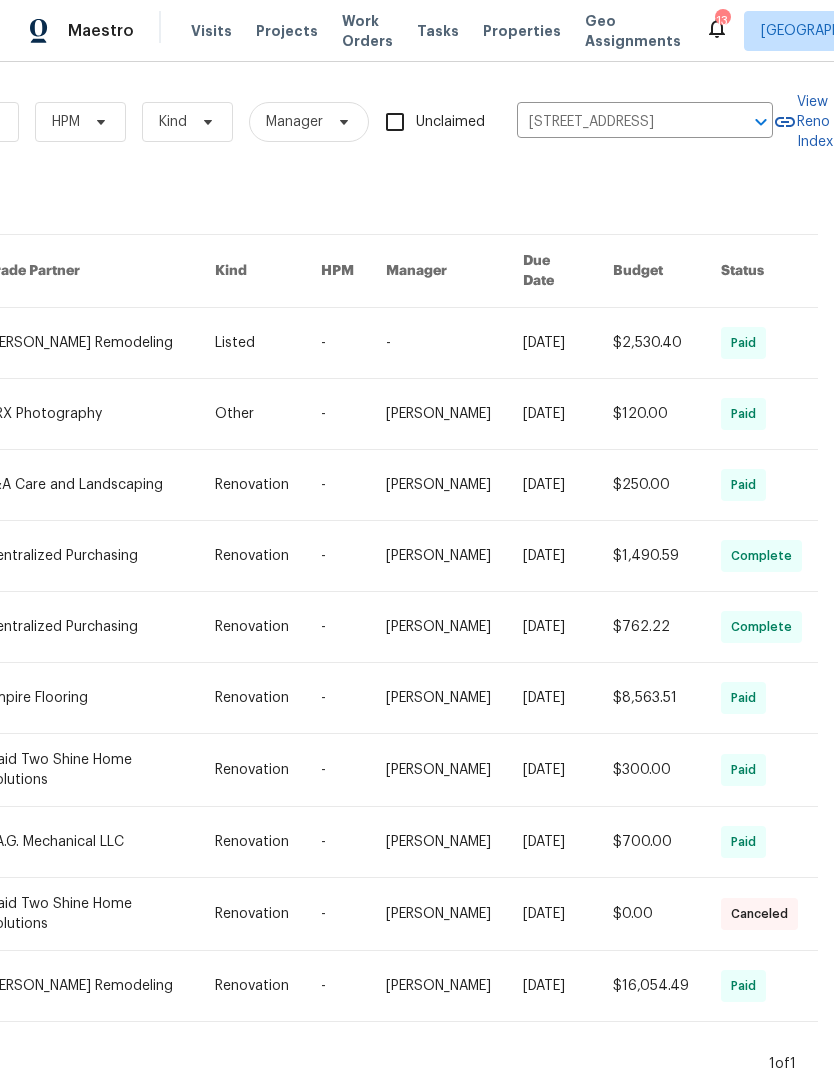 scroll, scrollTop: 1, scrollLeft: 0, axis: vertical 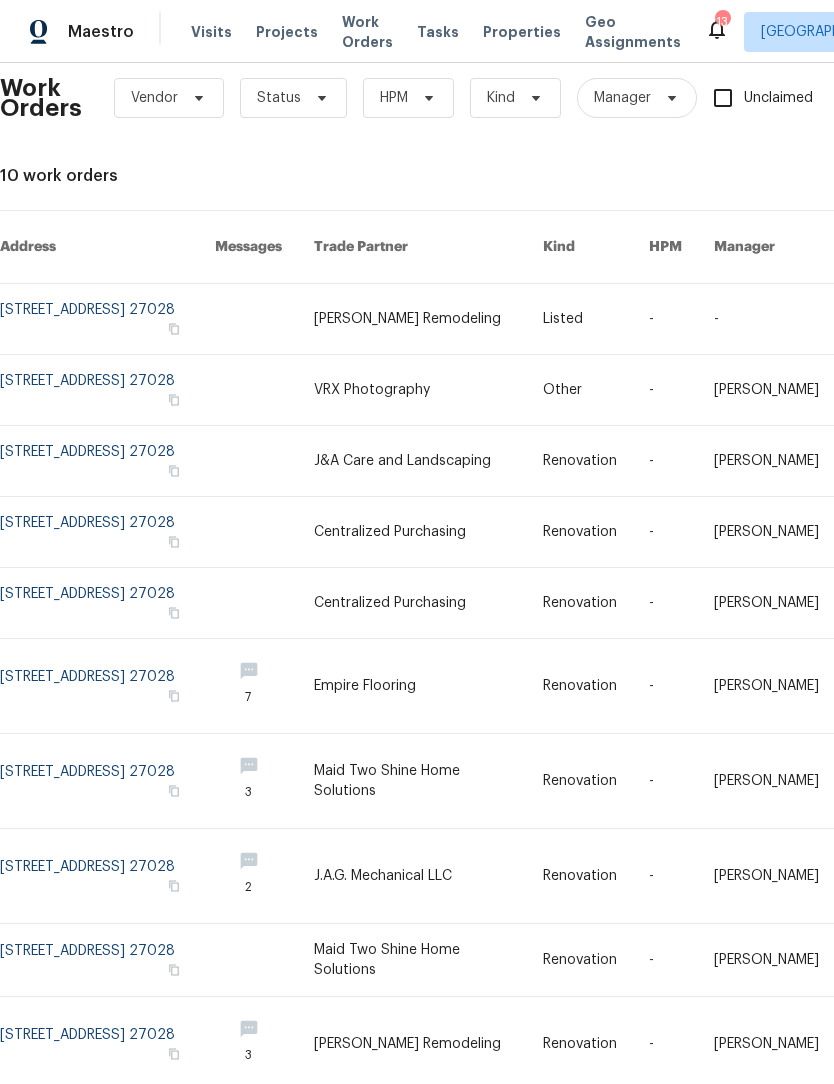 click at bounding box center [107, 319] 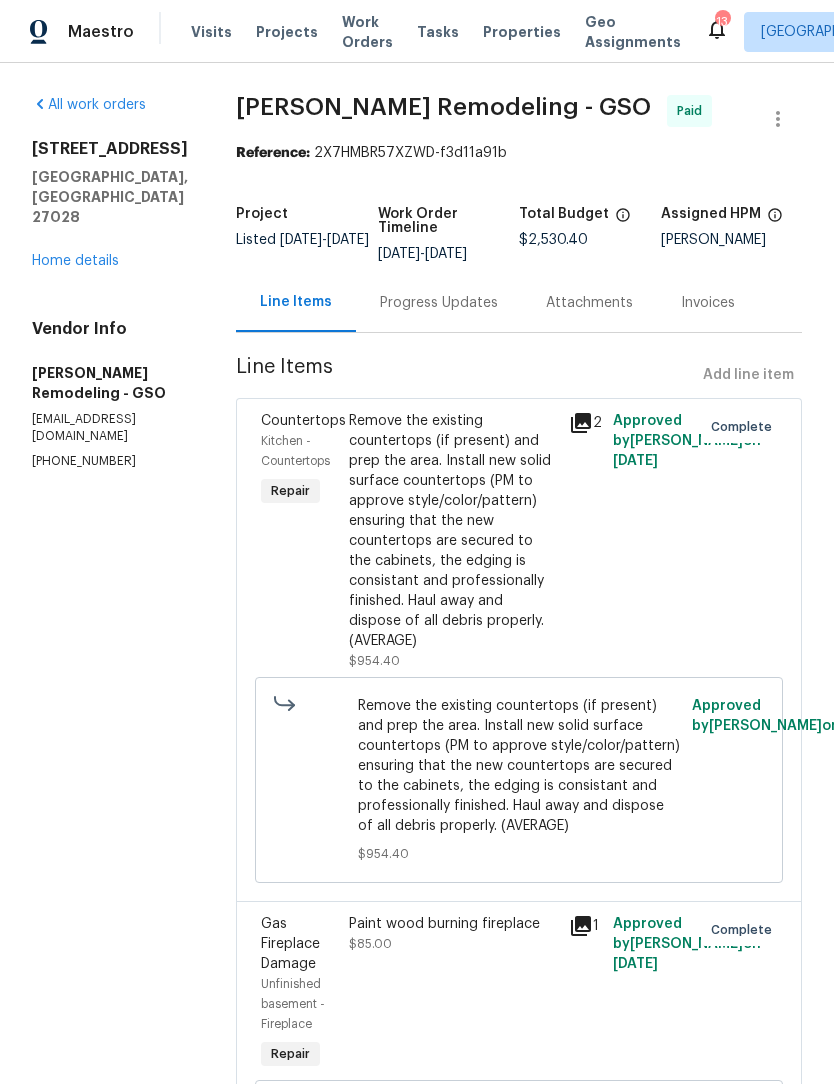 scroll, scrollTop: 0, scrollLeft: 0, axis: both 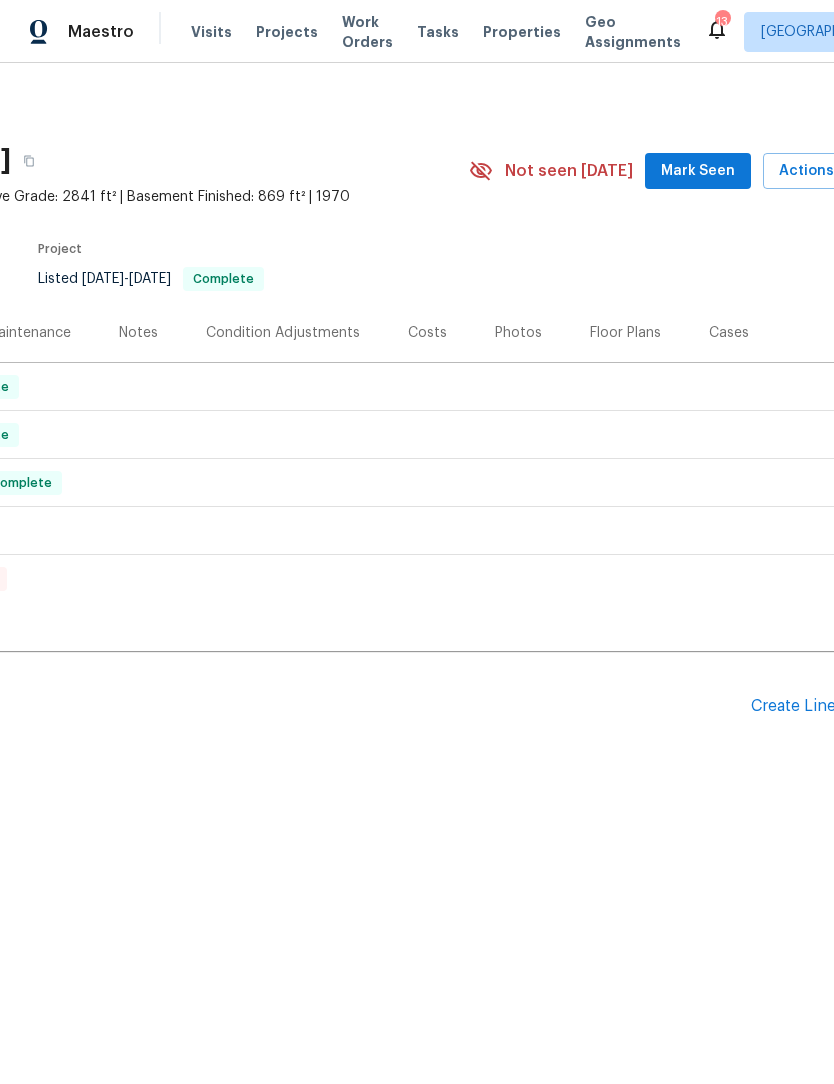 click on "Mark Seen" at bounding box center [698, 171] 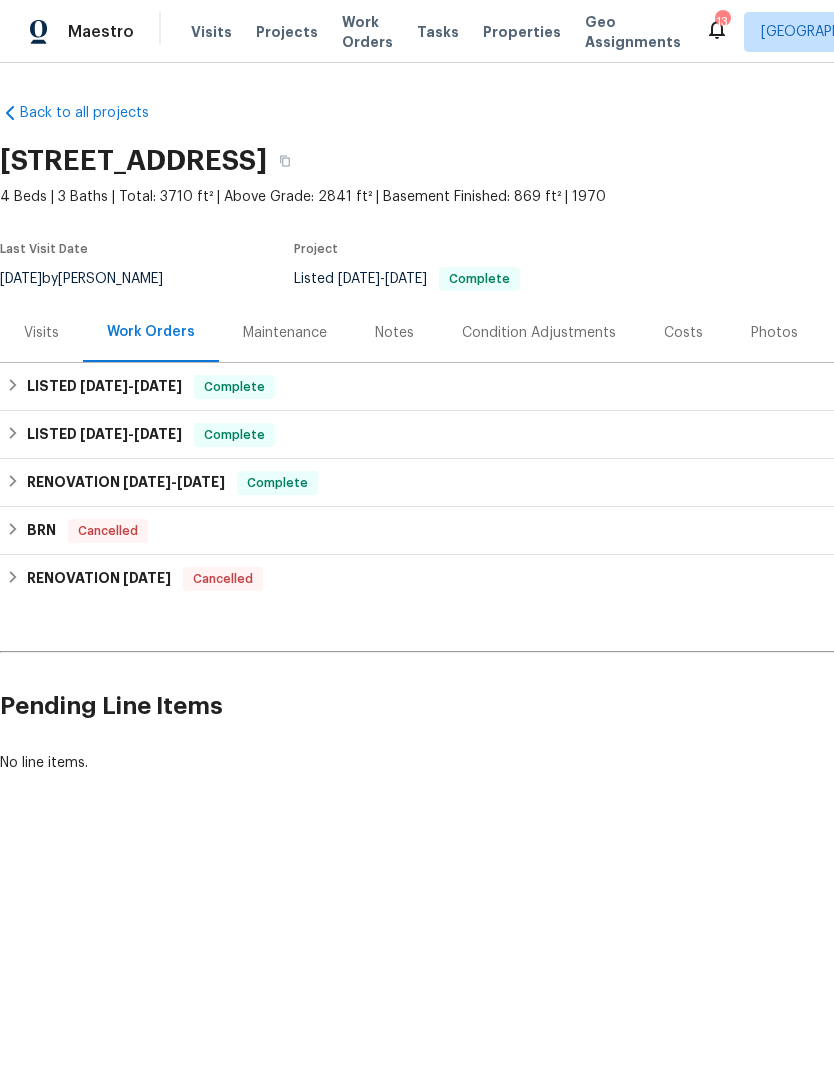 scroll, scrollTop: 0, scrollLeft: 0, axis: both 